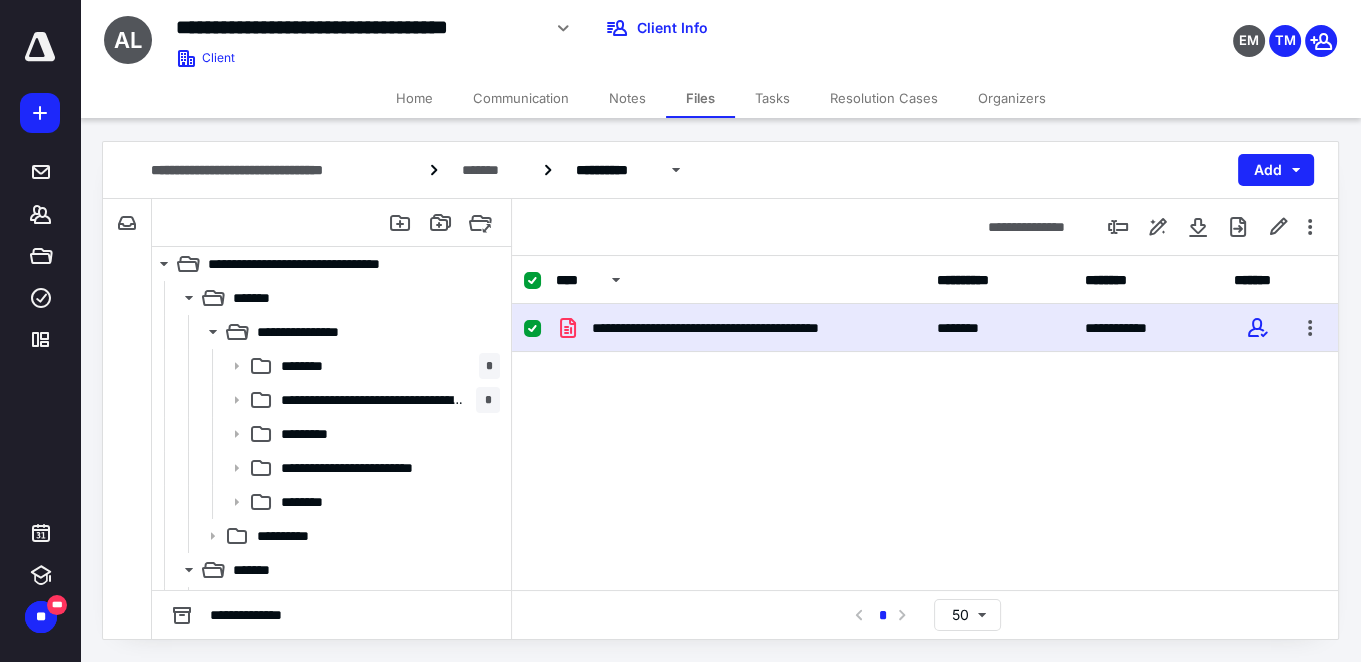 scroll, scrollTop: 0, scrollLeft: 0, axis: both 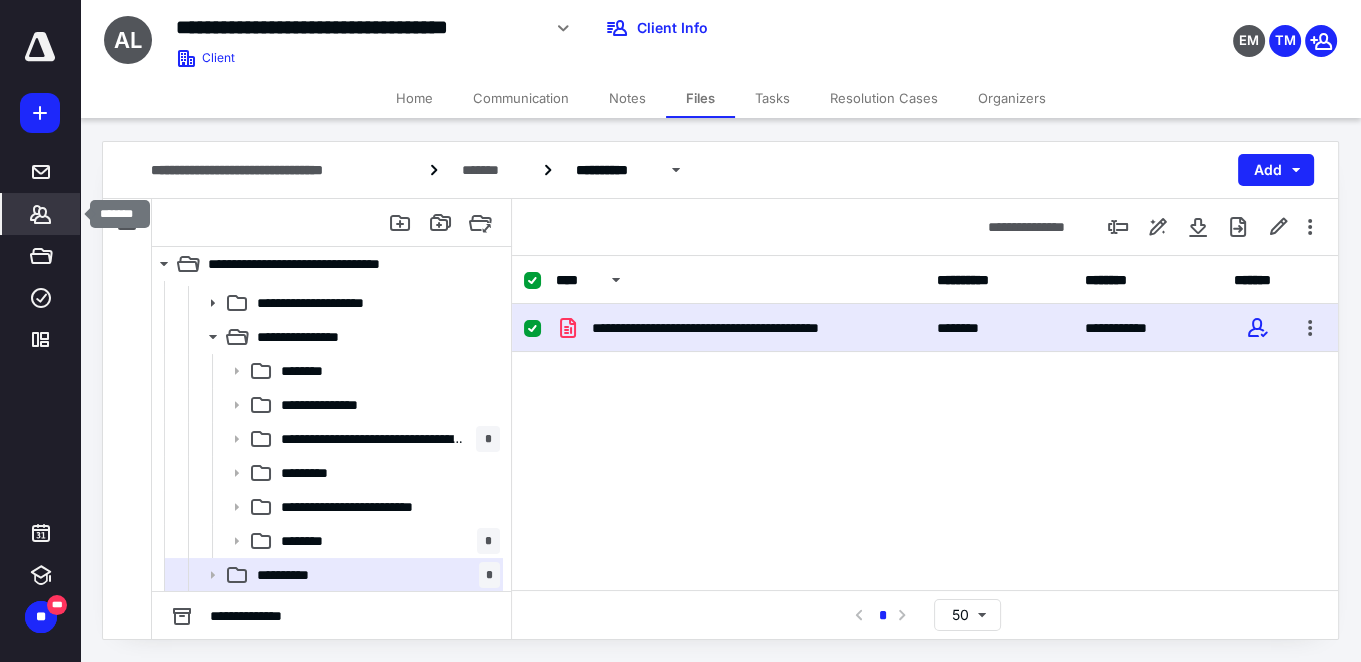 click on "*******" at bounding box center [41, 214] 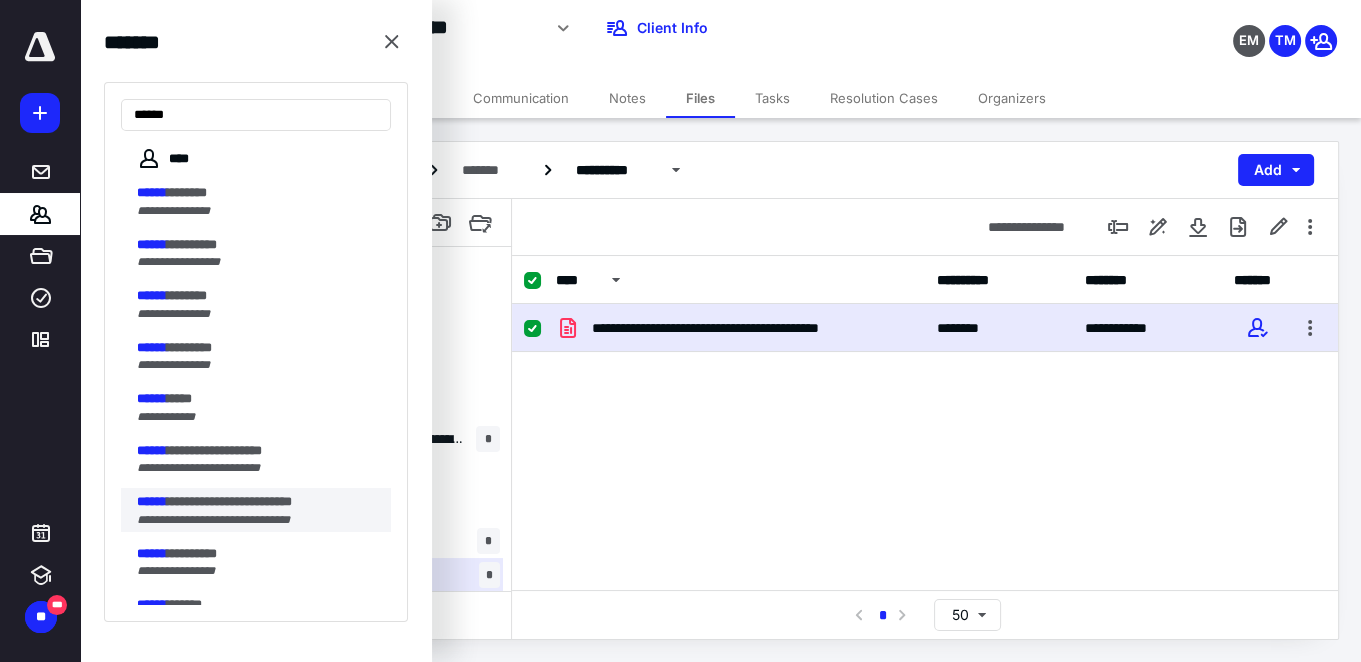 type on "******" 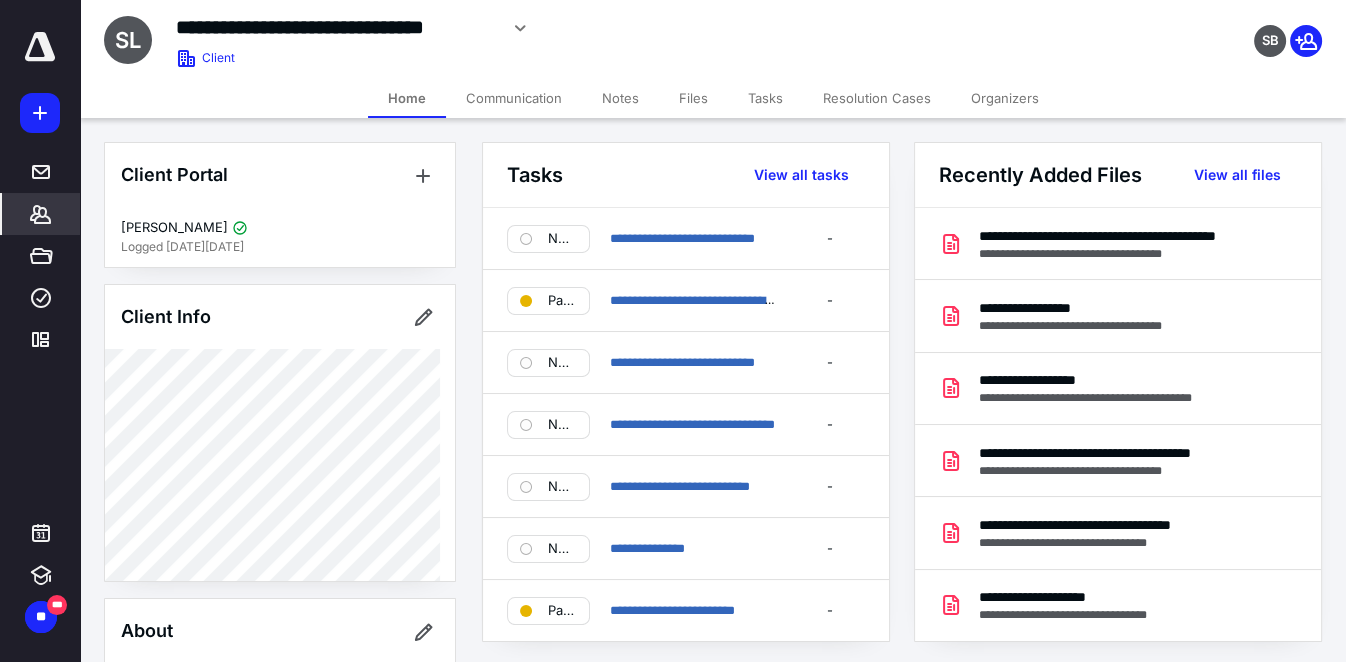 click on "Files" at bounding box center [693, 98] 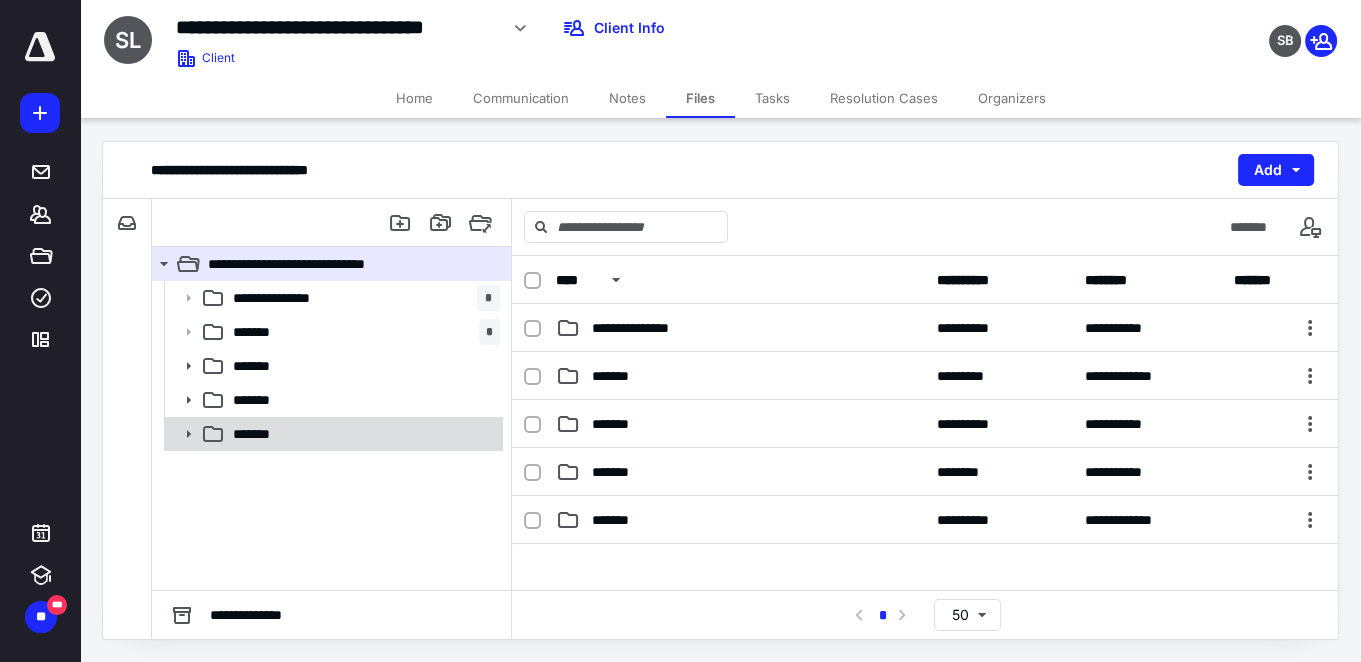 click 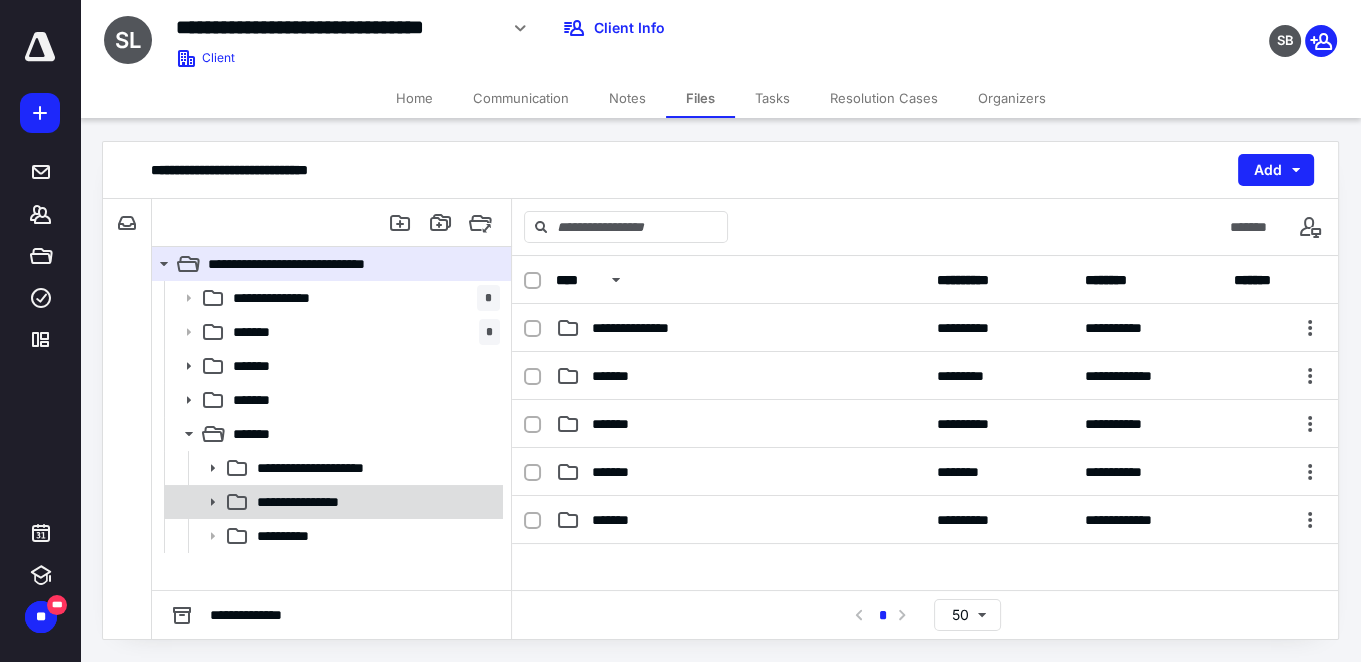 click 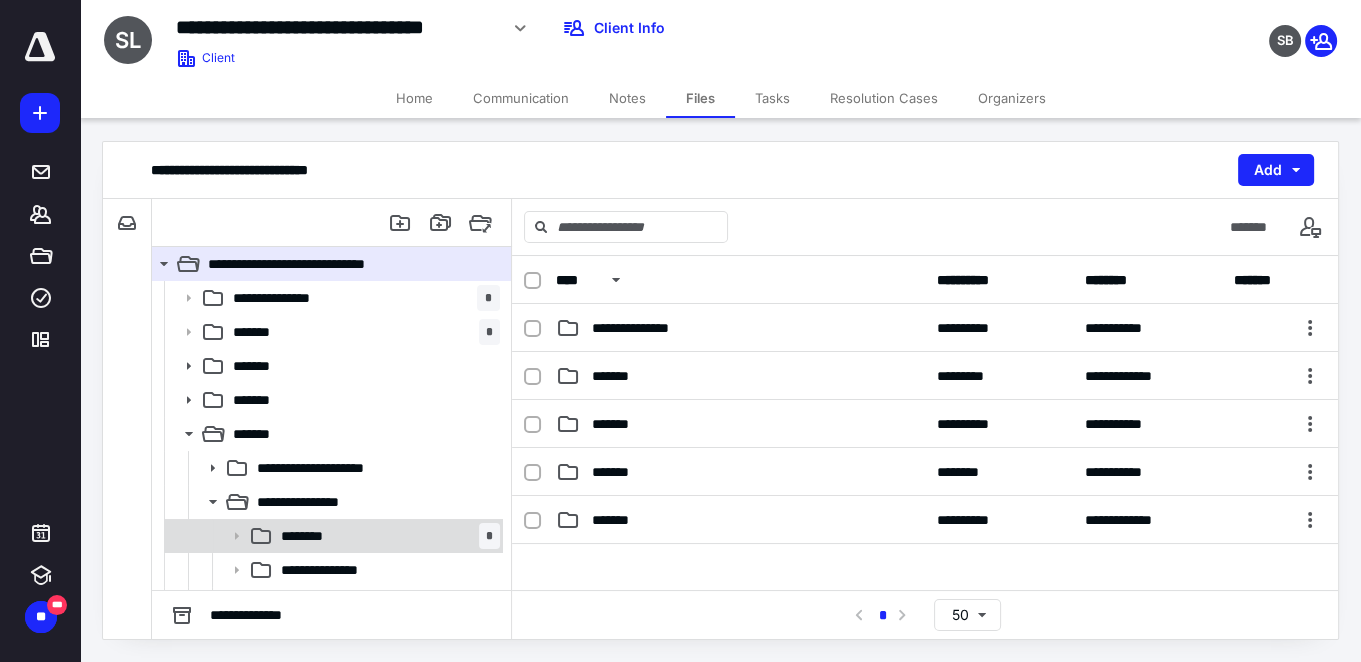 click on "******** *" at bounding box center [386, 536] 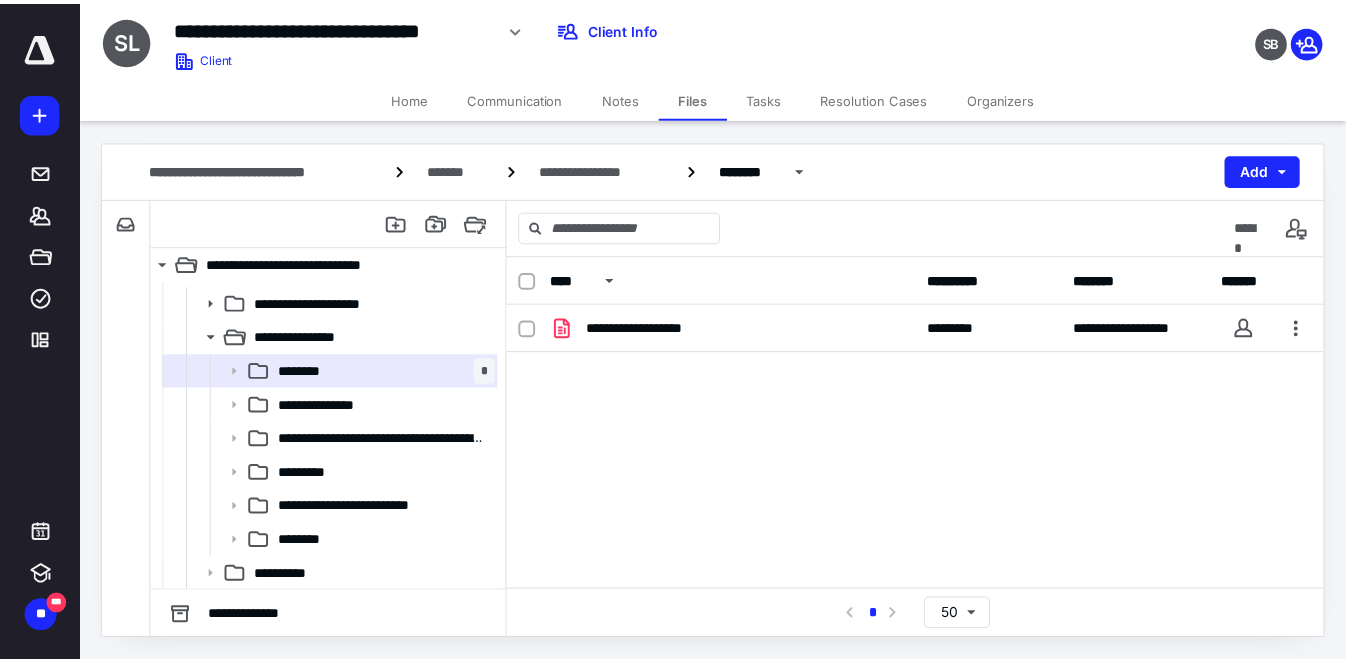 scroll, scrollTop: 0, scrollLeft: 0, axis: both 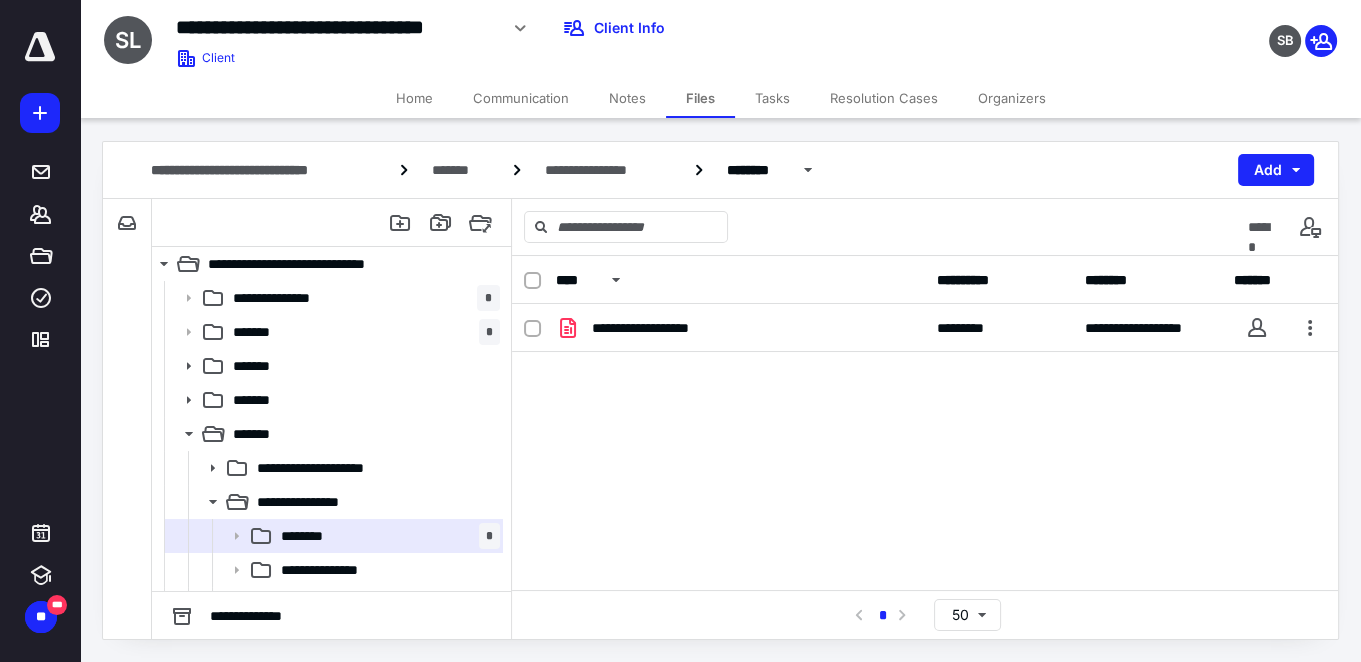 click on "Home" at bounding box center (414, 98) 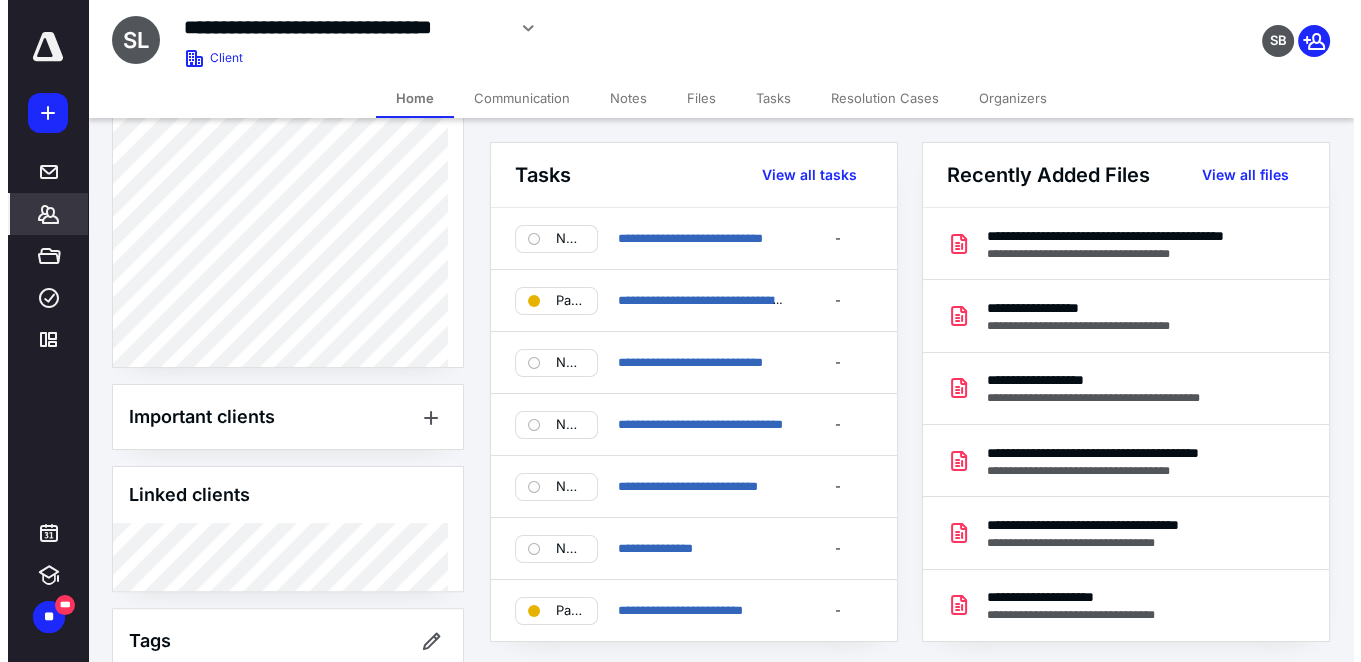 scroll, scrollTop: 600, scrollLeft: 0, axis: vertical 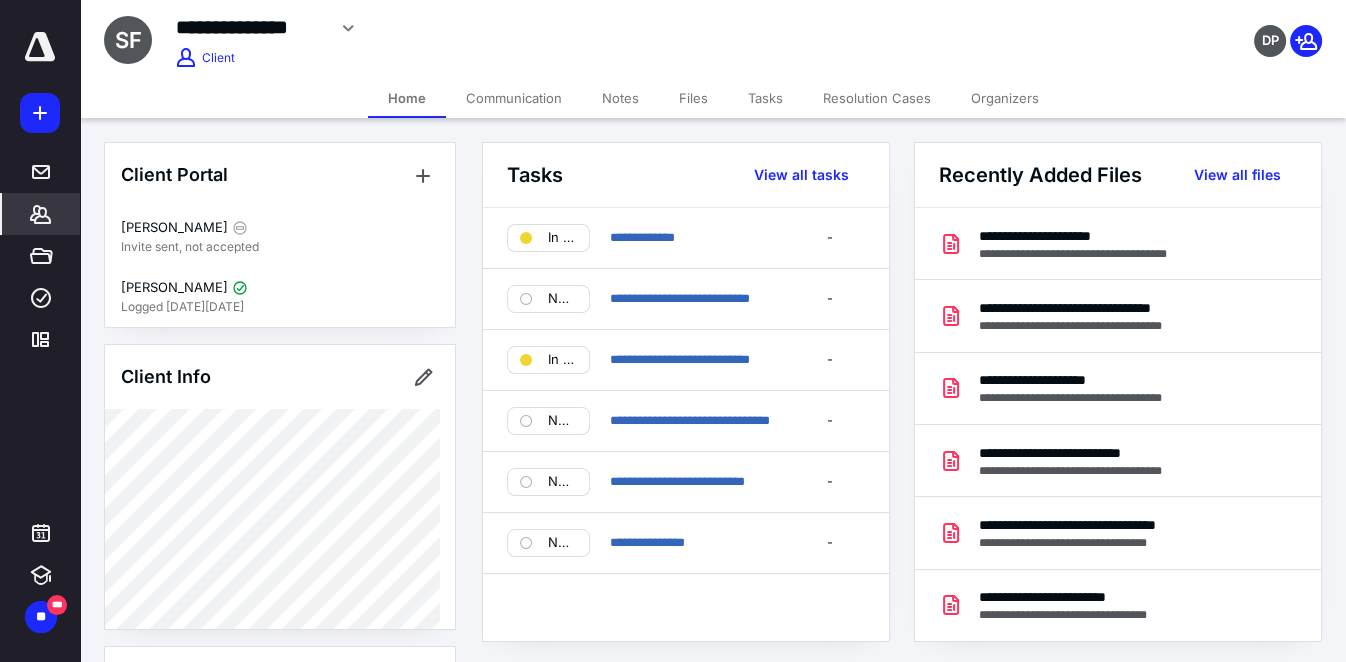 click on "Files" at bounding box center [693, 98] 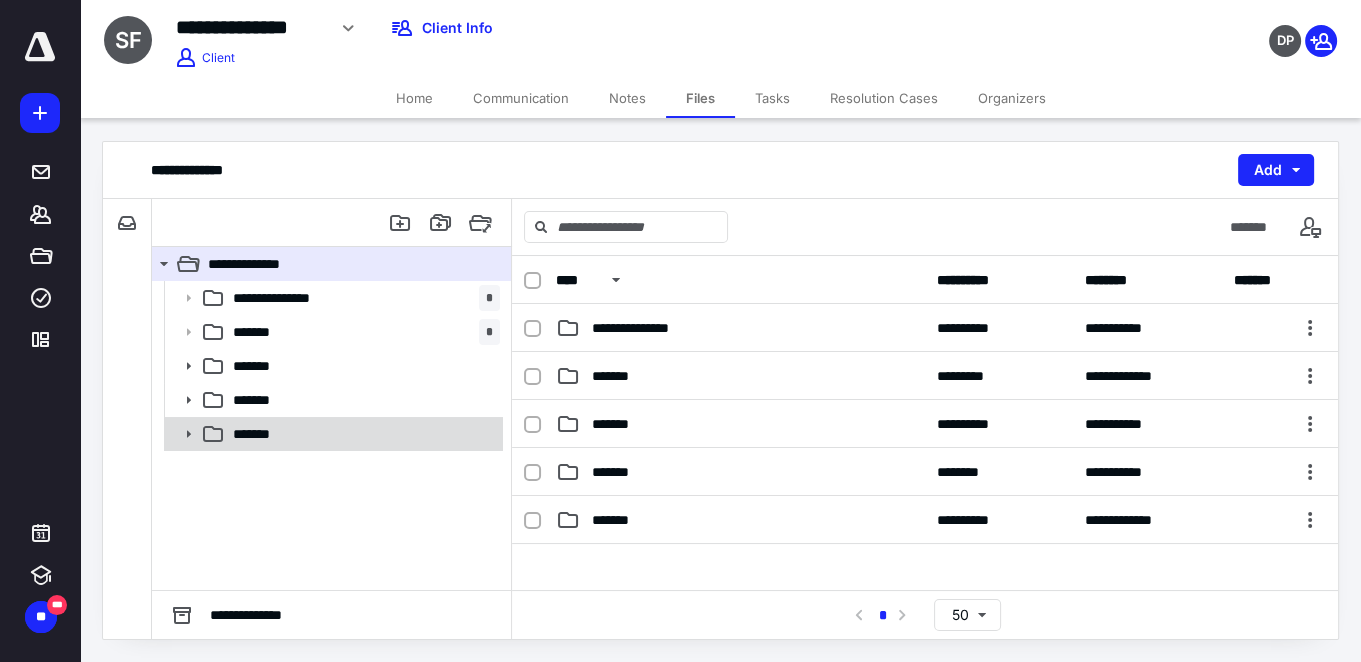 click 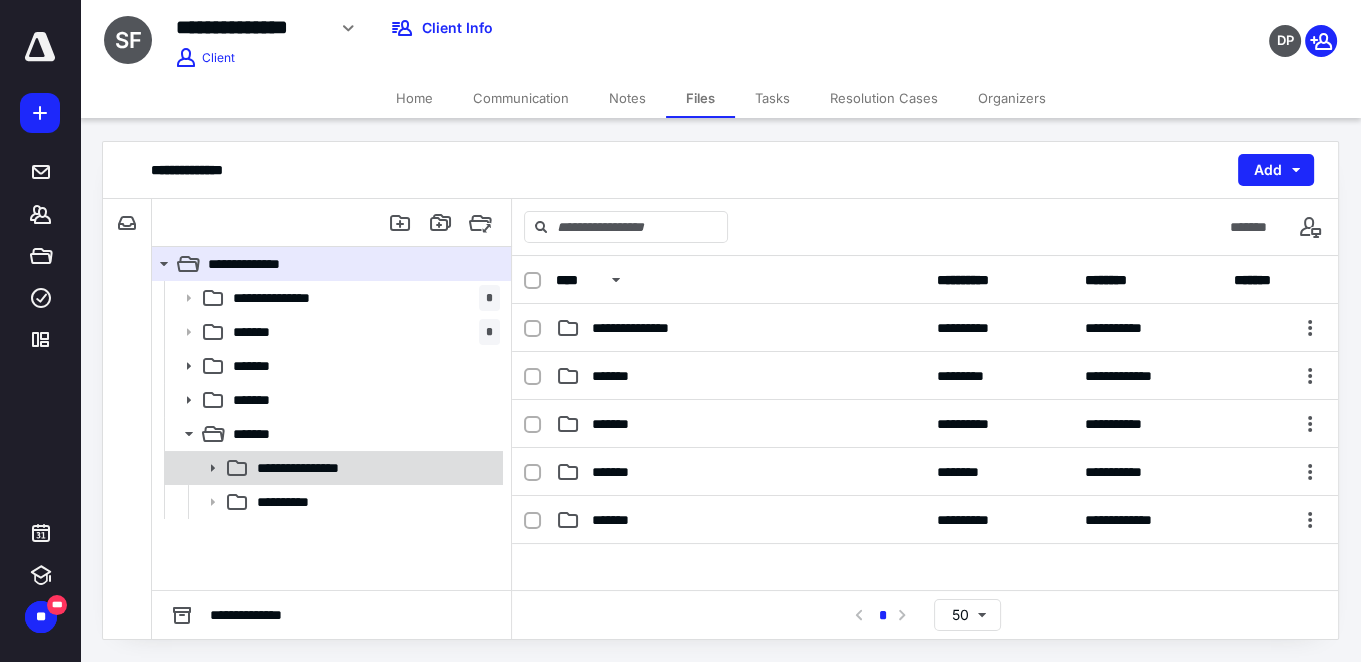 click 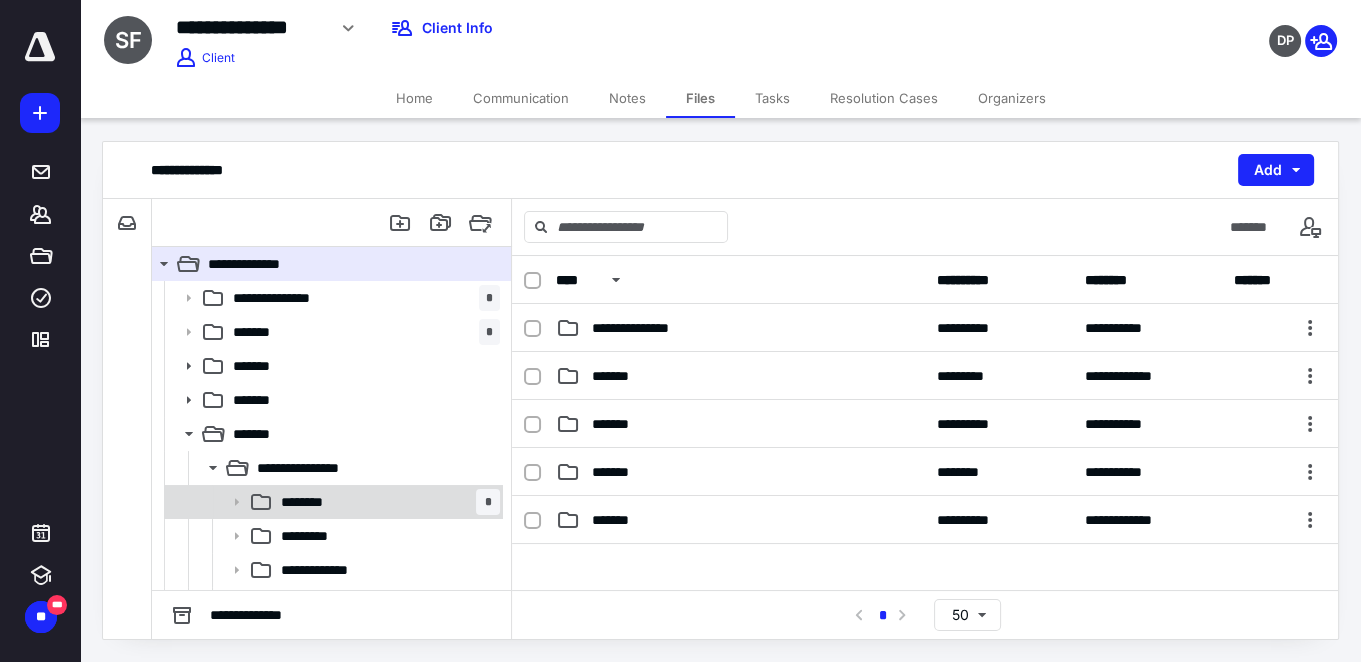 click on "********" at bounding box center (307, 502) 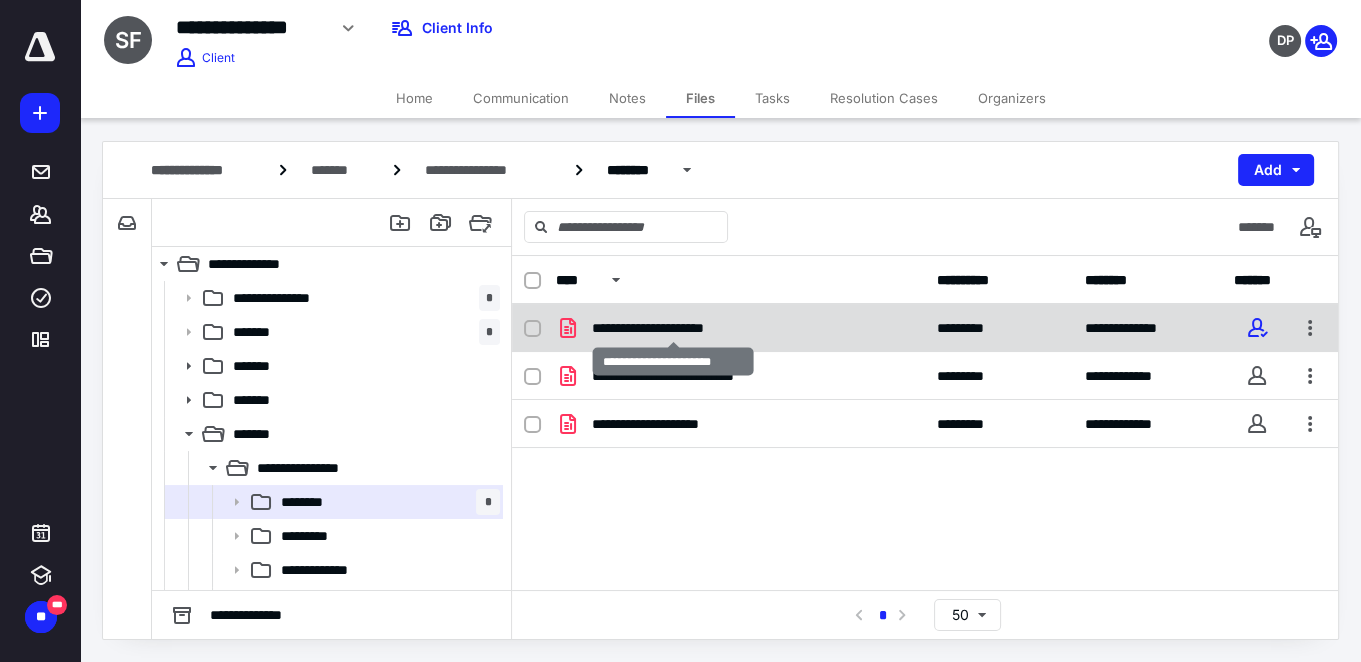 click on "**********" at bounding box center [673, 328] 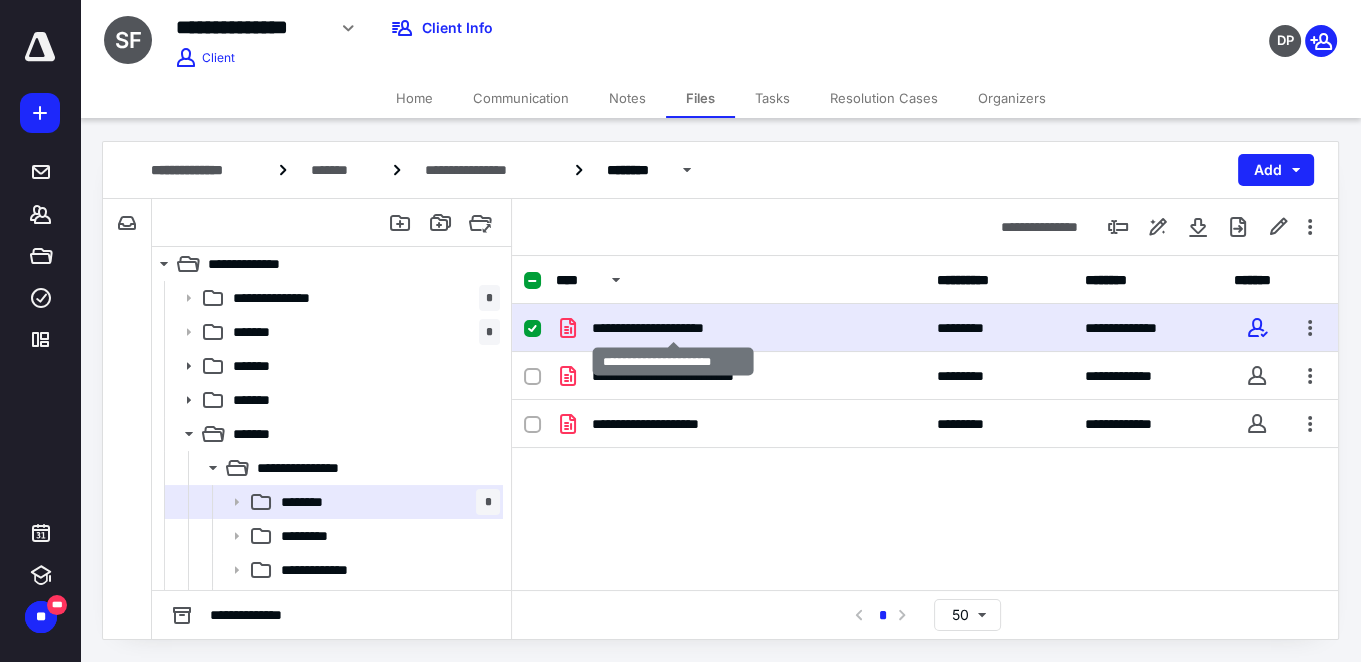 click on "**********" at bounding box center (673, 328) 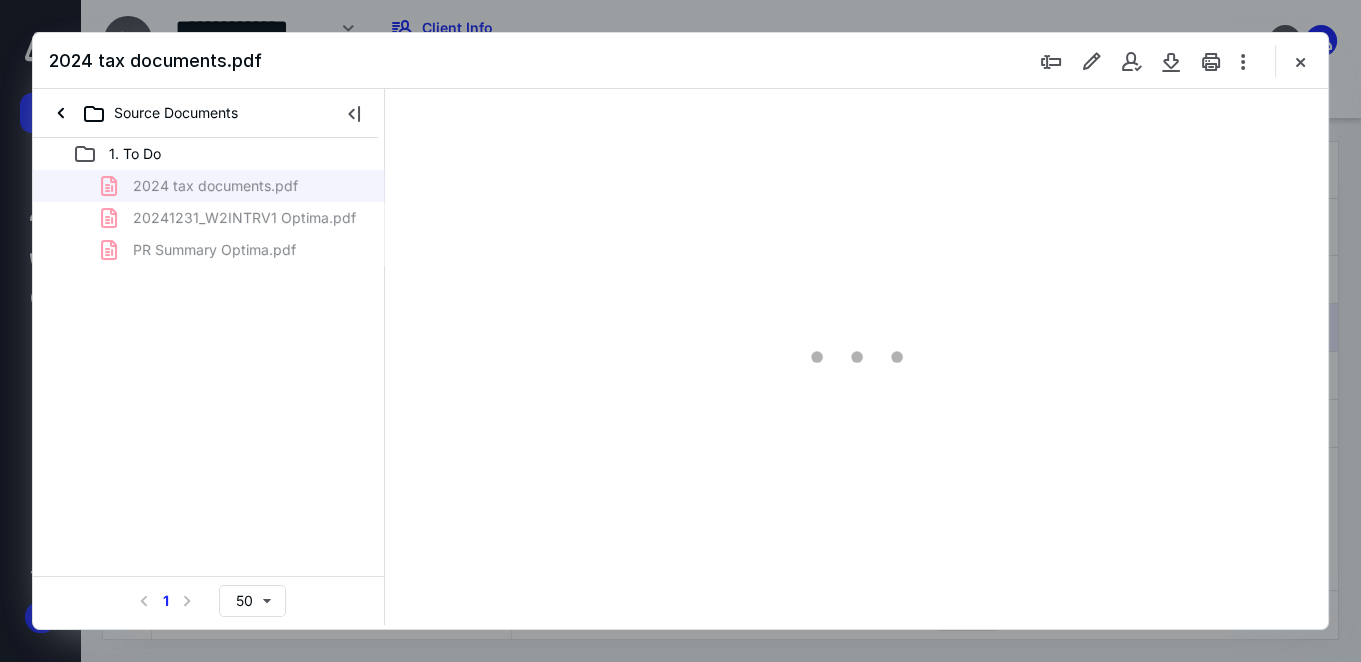 scroll, scrollTop: 0, scrollLeft: 0, axis: both 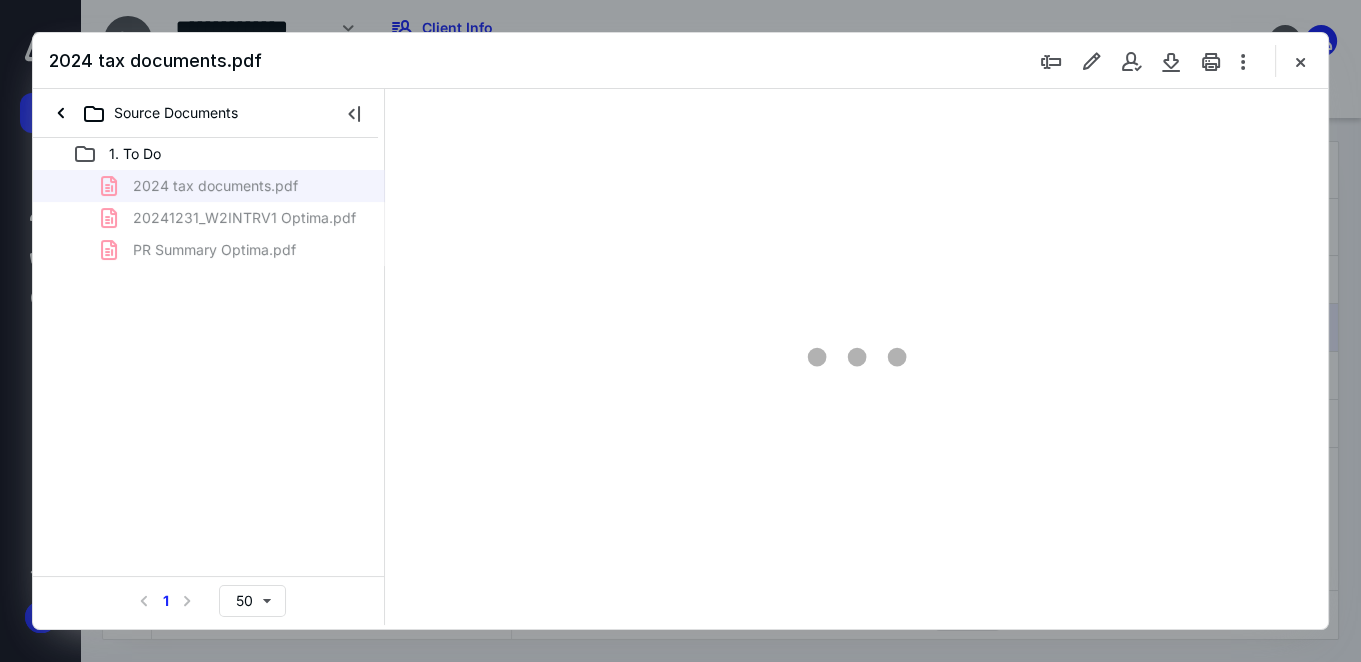 type on "58" 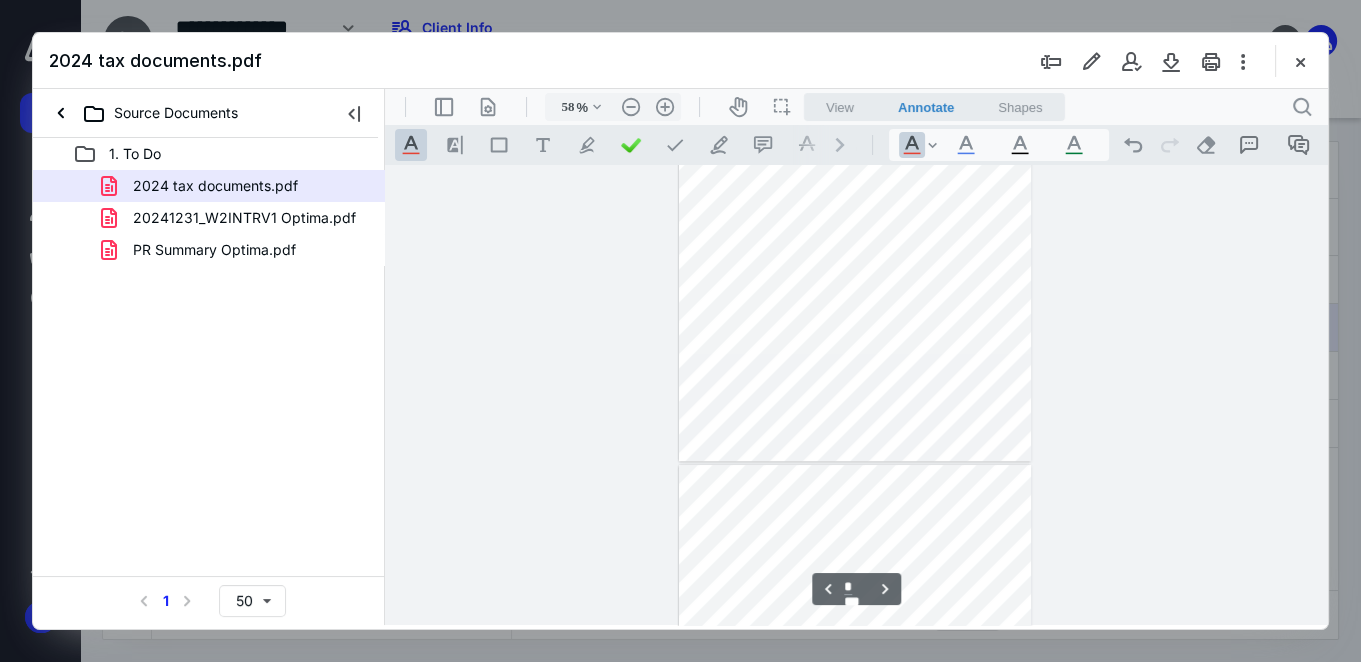 scroll, scrollTop: 1078, scrollLeft: 0, axis: vertical 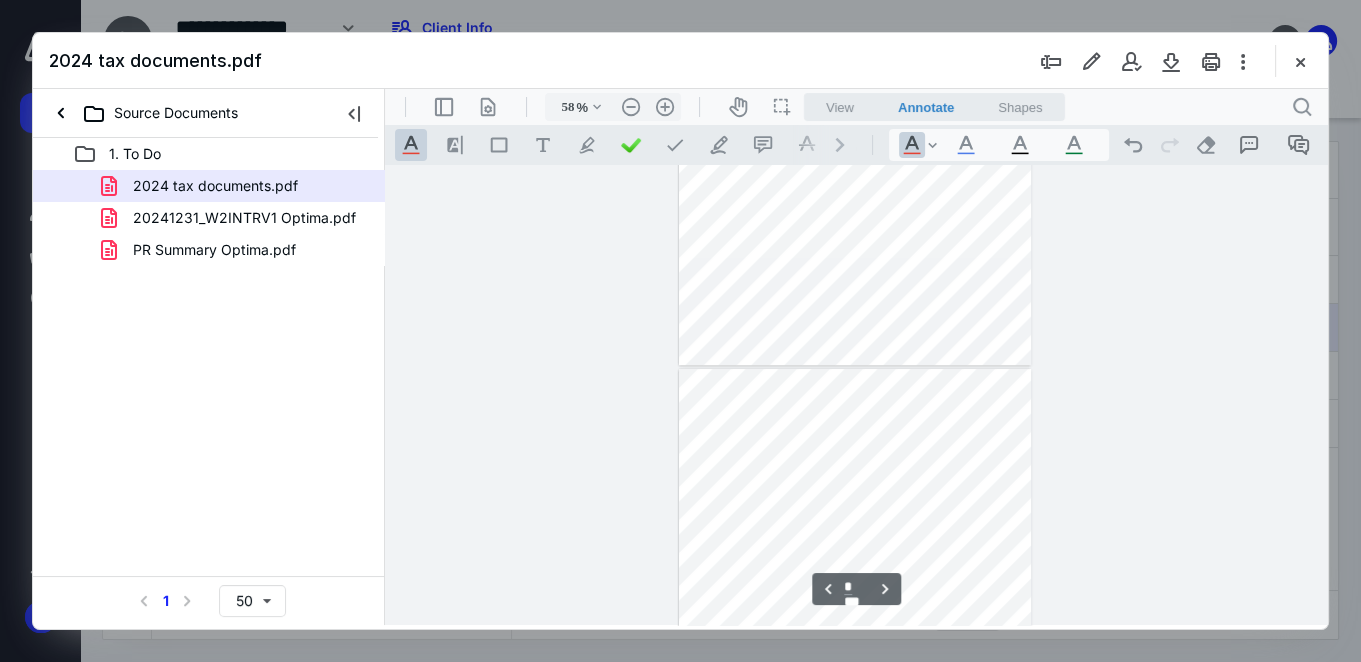 type on "*" 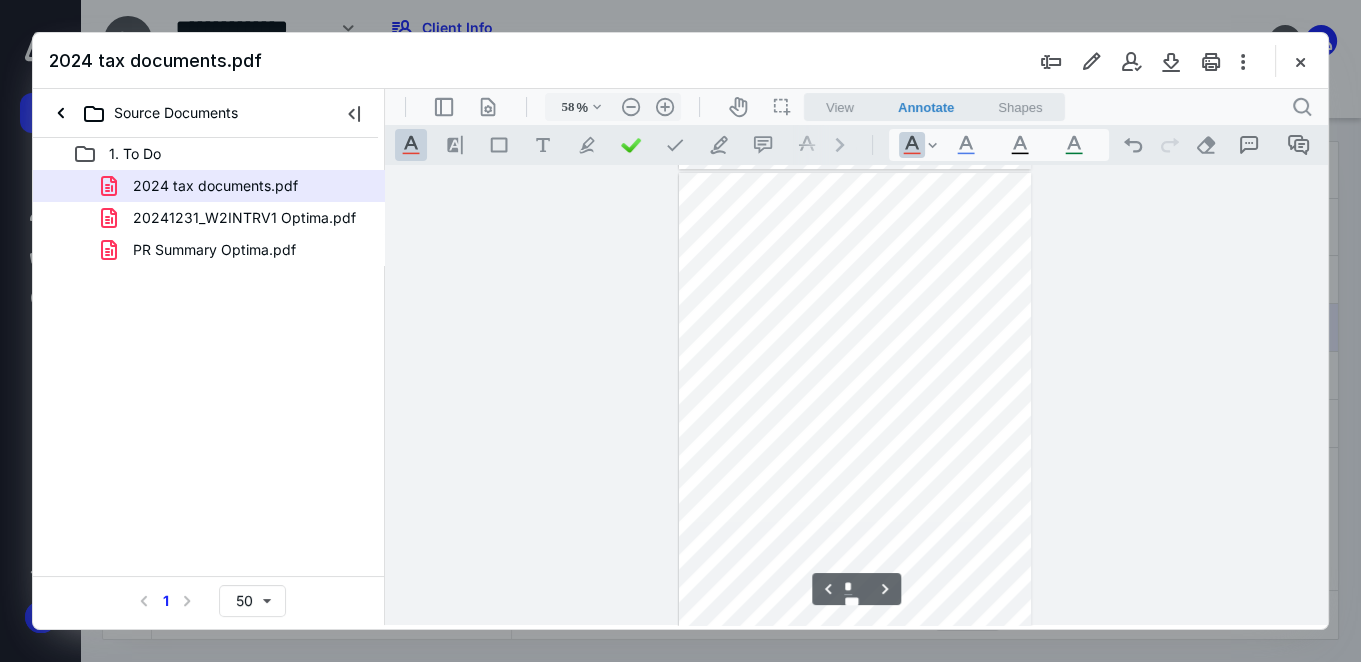 scroll, scrollTop: 878, scrollLeft: 0, axis: vertical 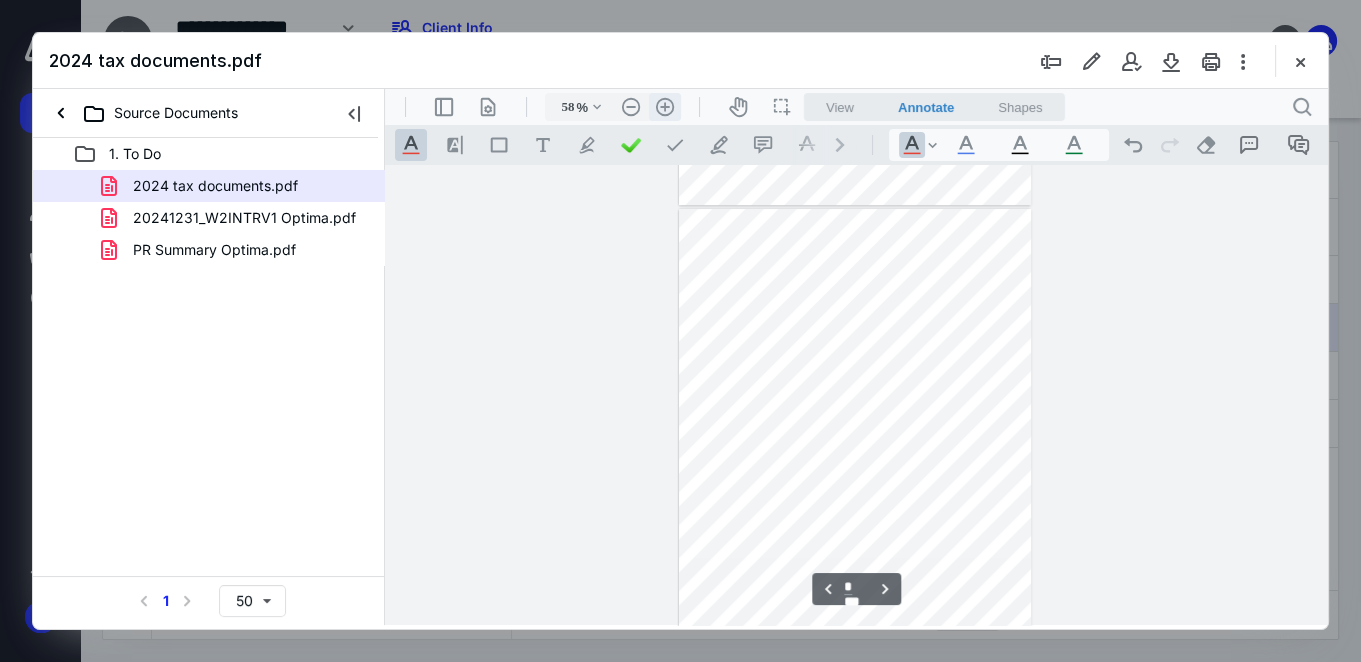 click on ".cls-1{fill:#abb0c4;} icon - header - zoom - in - line" at bounding box center (665, 107) 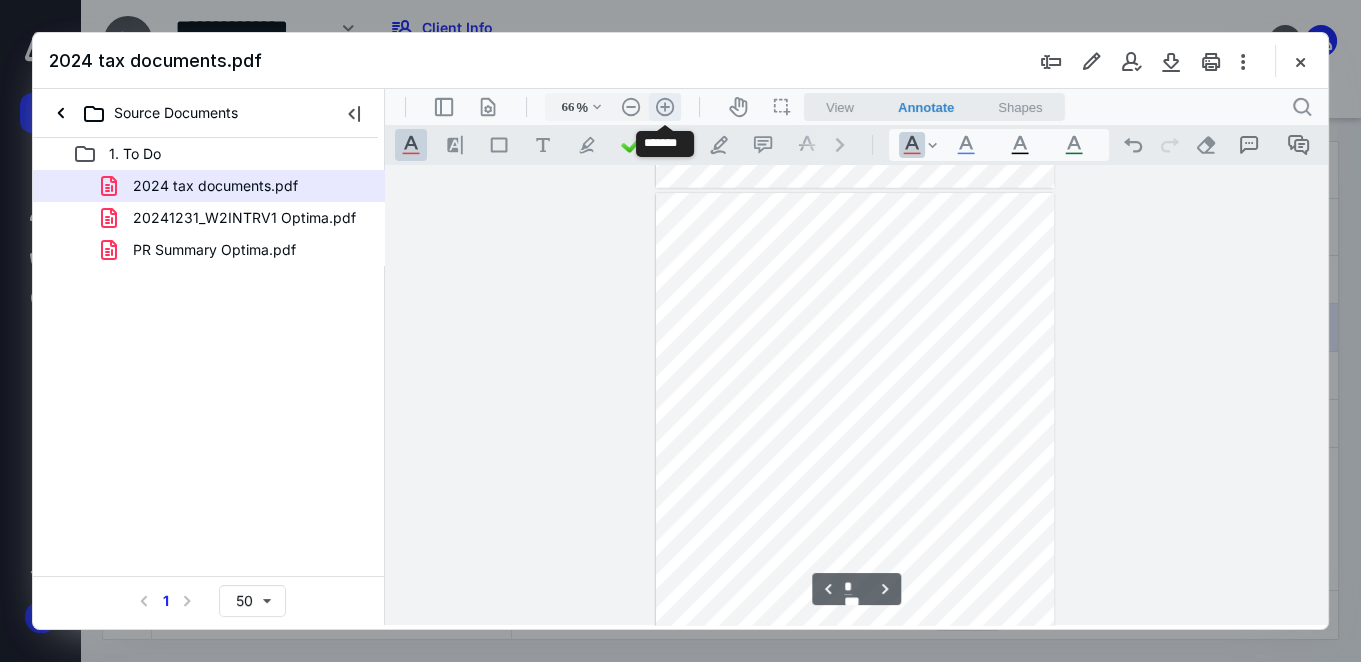 click on ".cls-1{fill:#abb0c4;} icon - header - zoom - in - line" at bounding box center [665, 107] 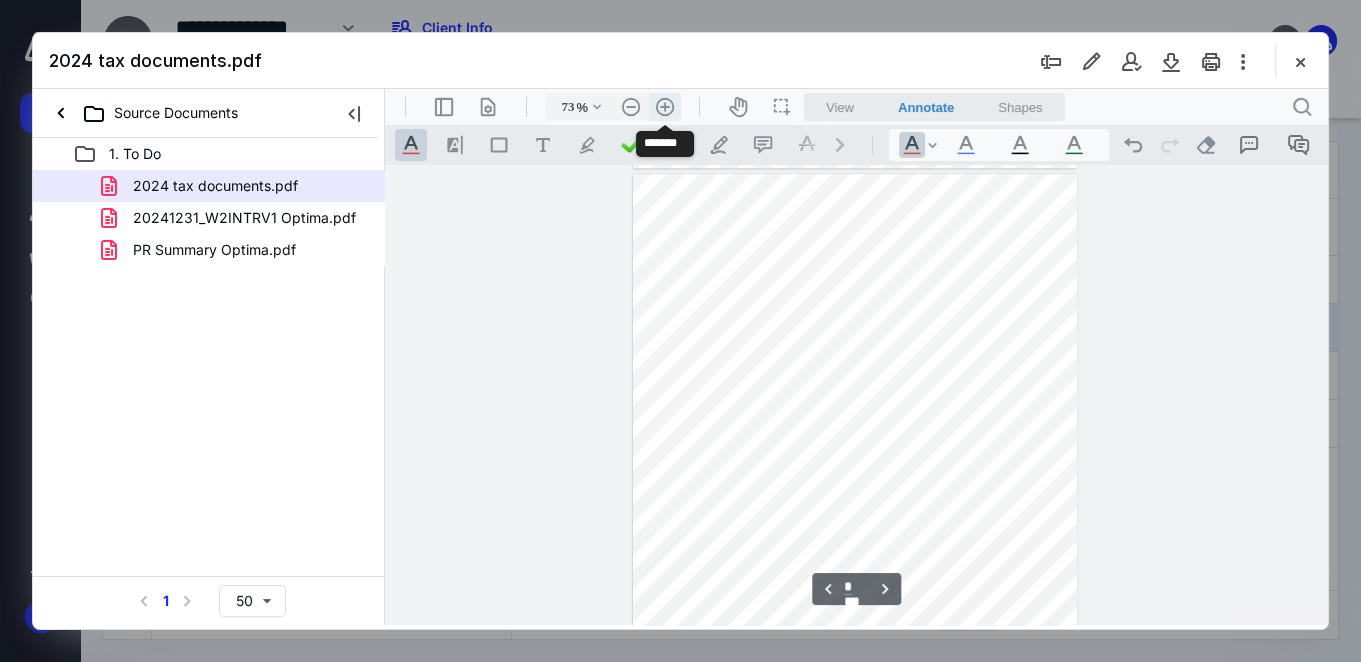 click on ".cls-1{fill:#abb0c4;} icon - header - zoom - in - line" at bounding box center [665, 107] 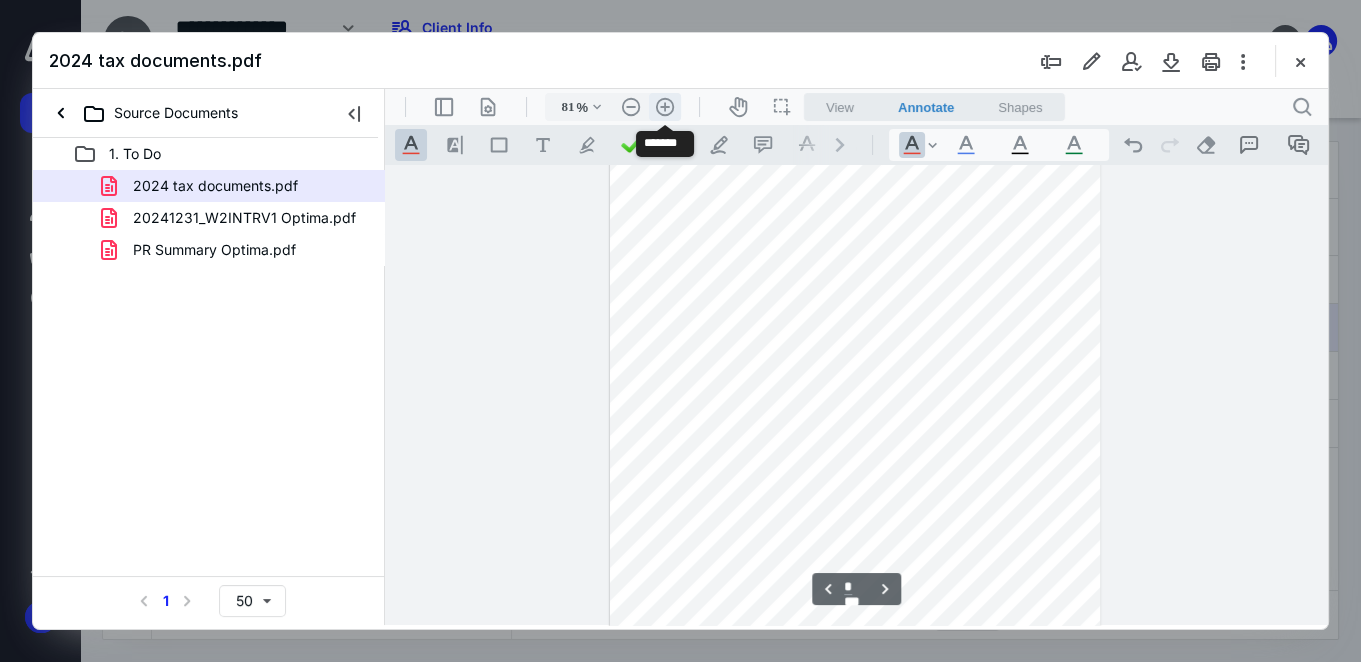 click on ".cls-1{fill:#abb0c4;} icon - header - zoom - in - line" at bounding box center [665, 107] 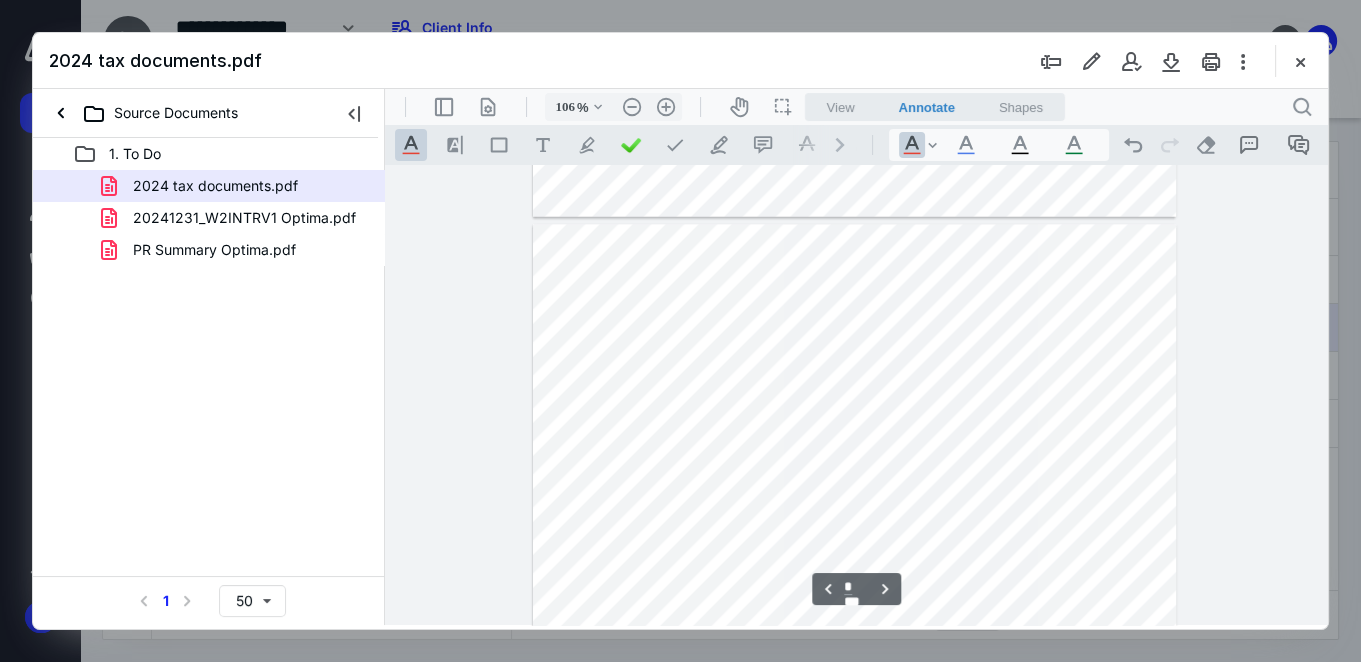scroll, scrollTop: 4160, scrollLeft: 0, axis: vertical 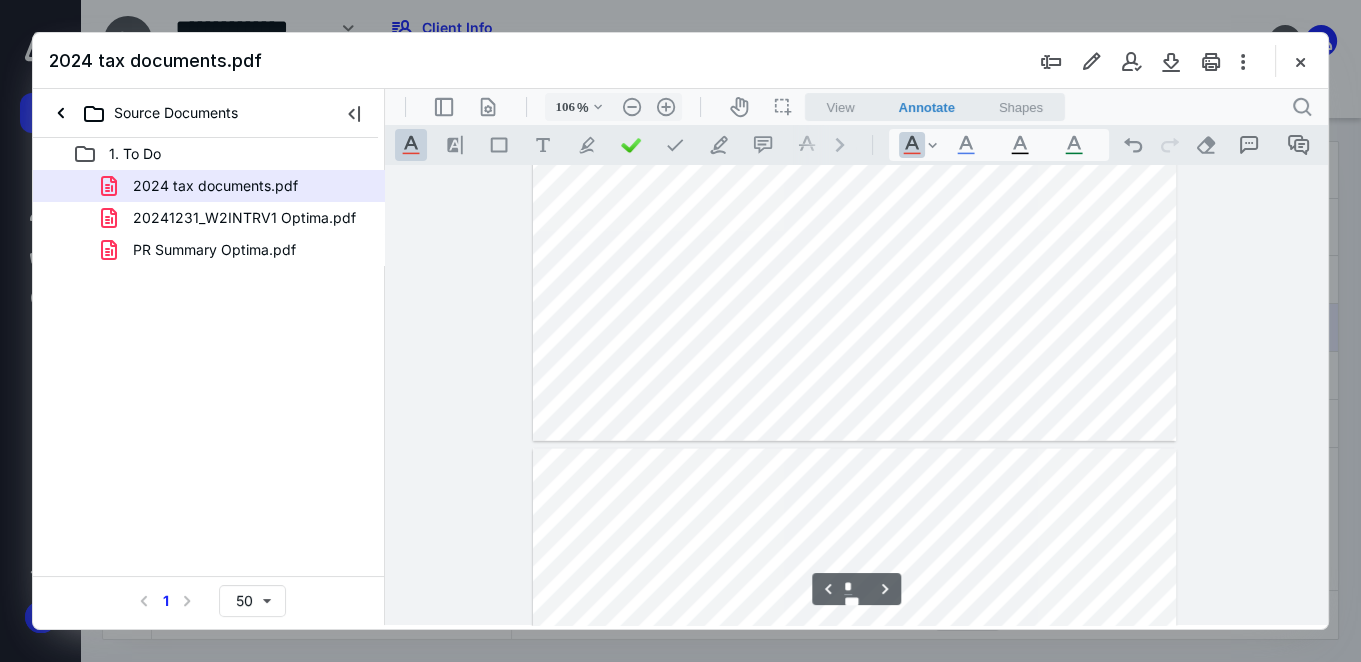 type on "*" 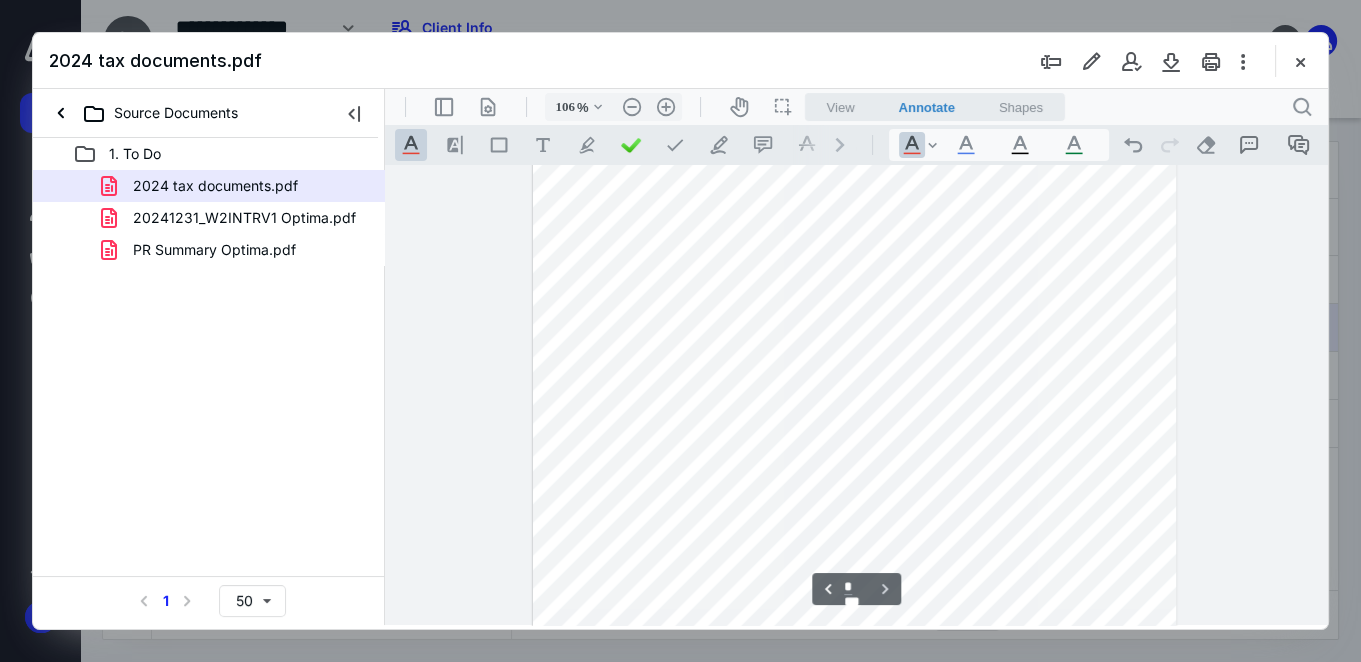 scroll, scrollTop: 5419, scrollLeft: 0, axis: vertical 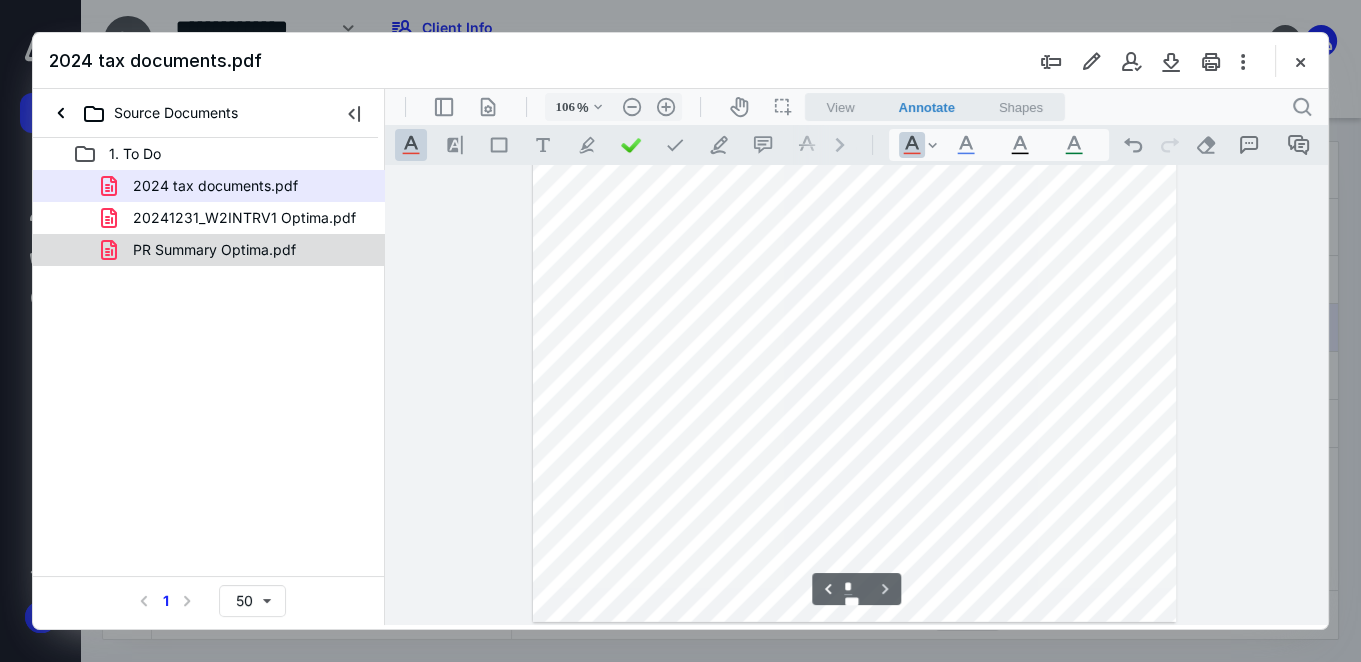 click on "PR Summary Optima.pdf" at bounding box center (214, 250) 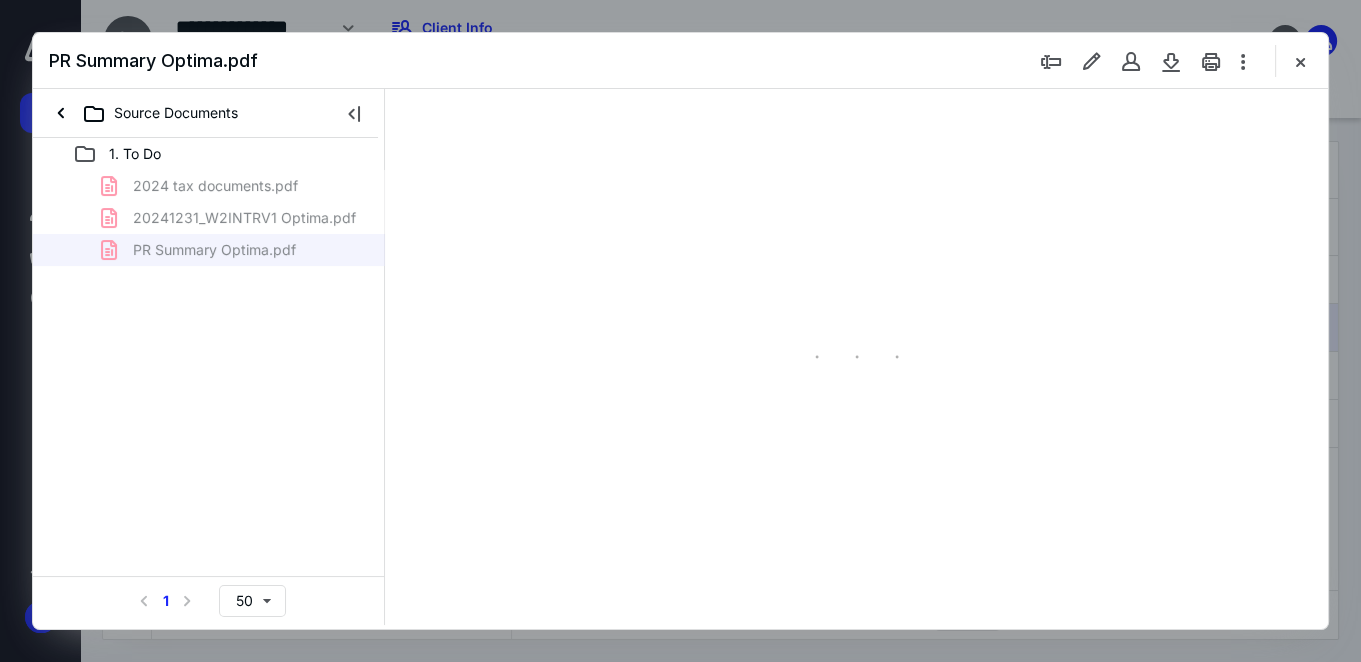 scroll, scrollTop: 0, scrollLeft: 0, axis: both 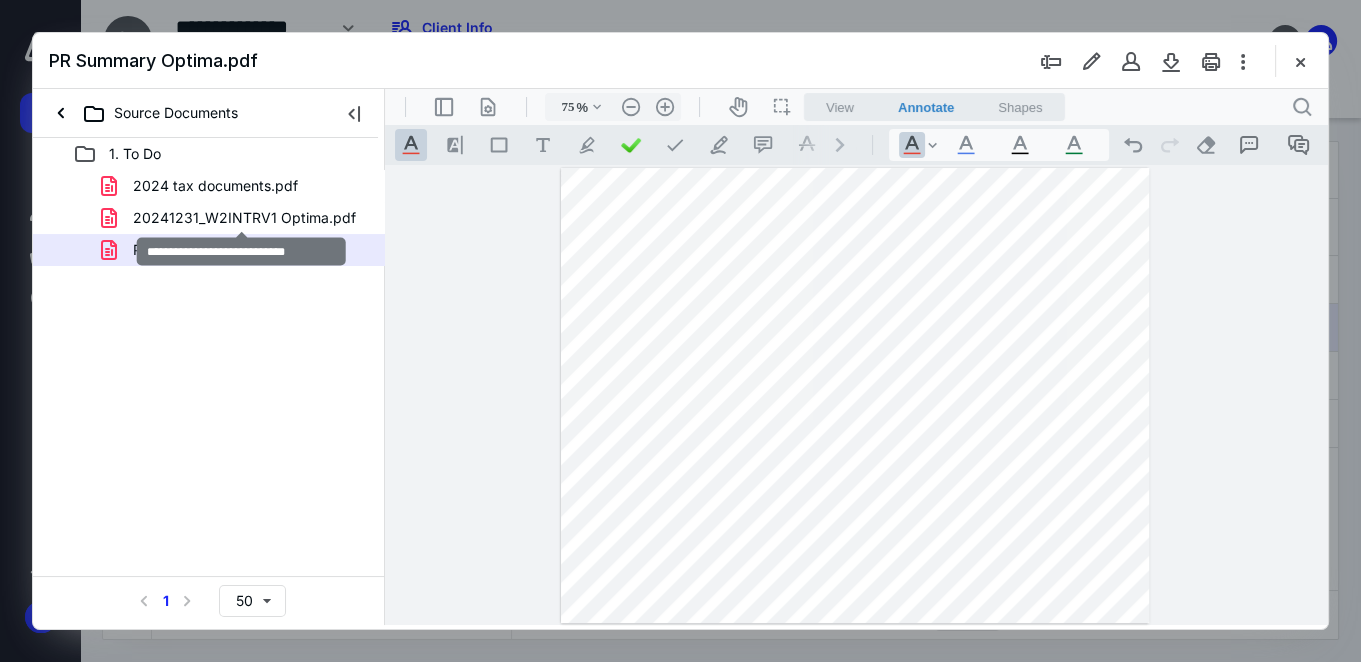 click on "20241231_W2INTRV1 Optima.pdf" at bounding box center [244, 218] 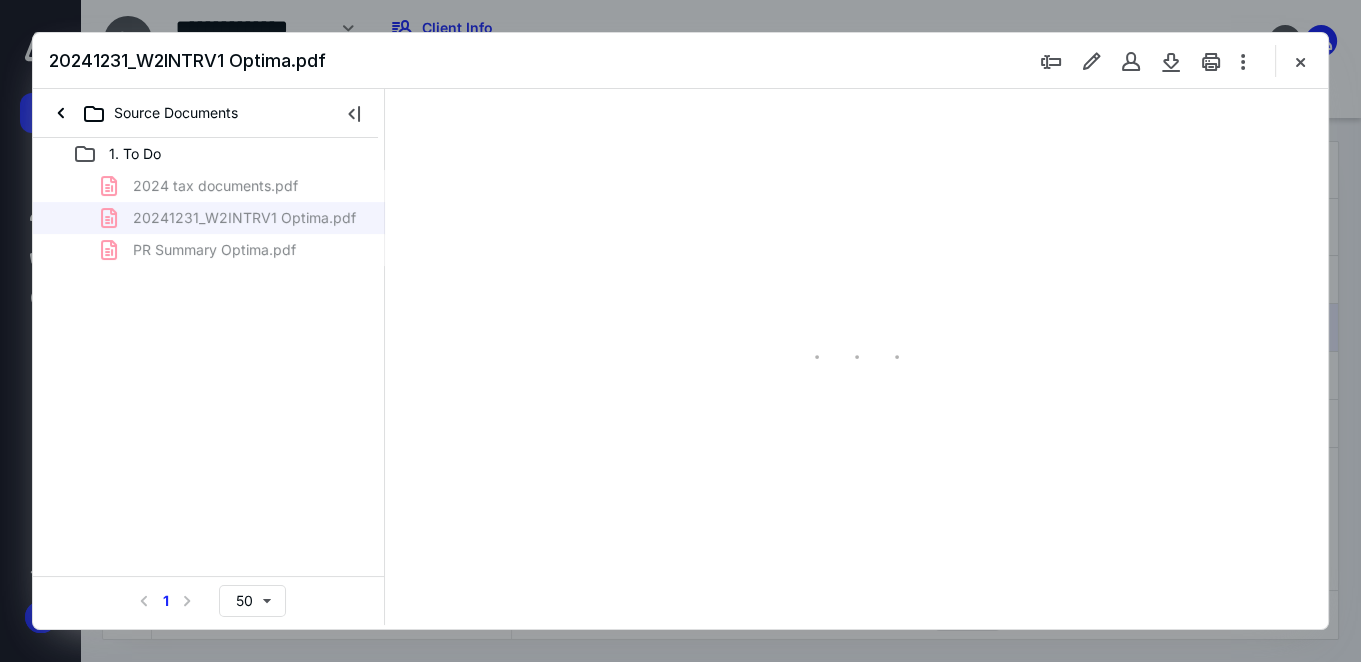type on "58" 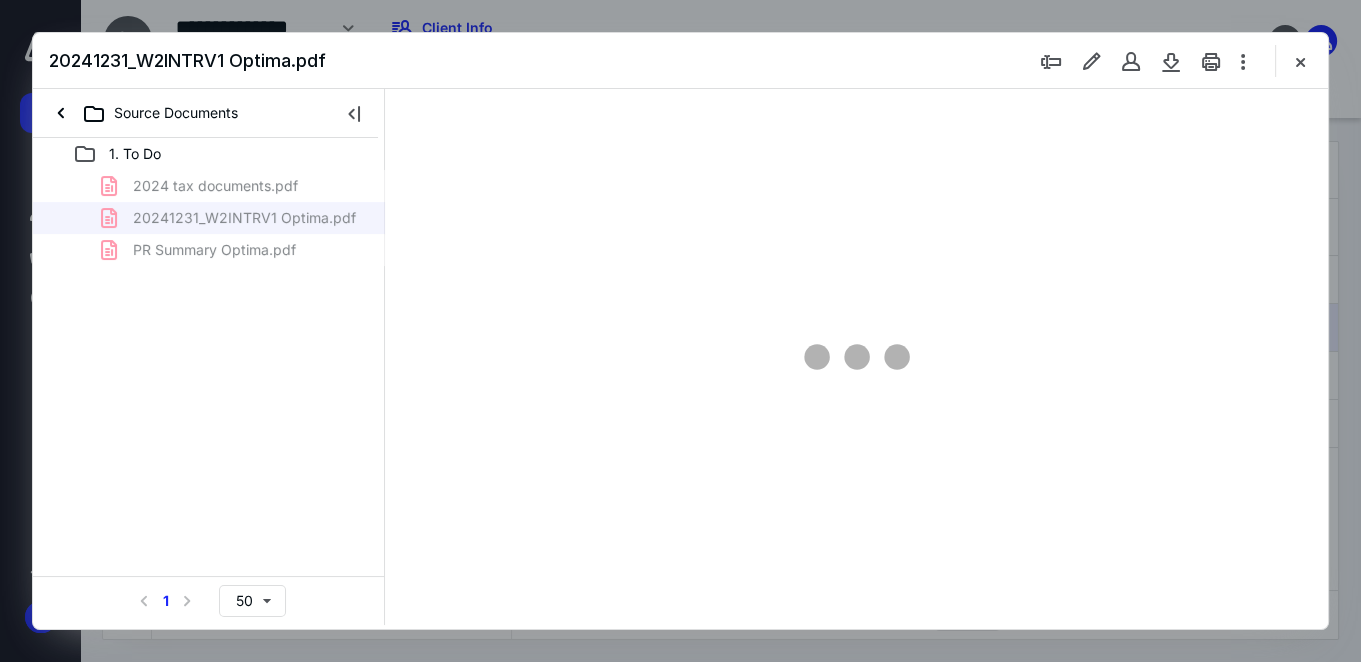 scroll, scrollTop: 78, scrollLeft: 0, axis: vertical 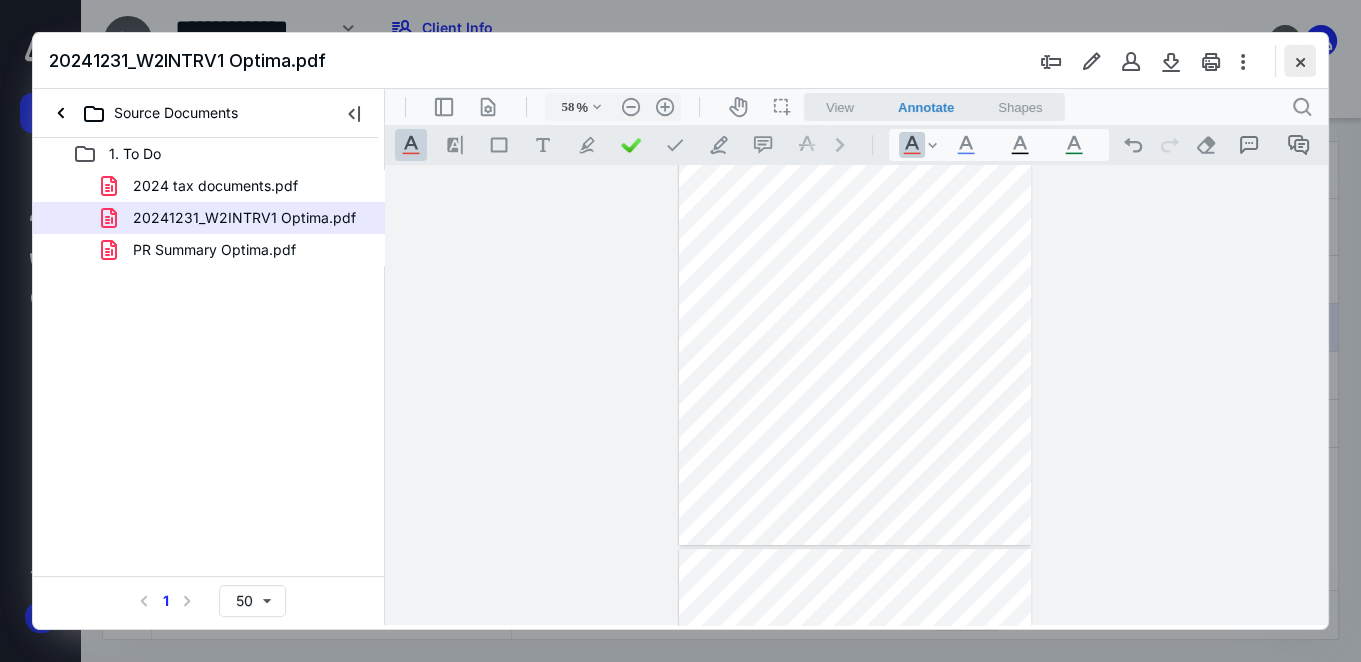 click at bounding box center (1300, 61) 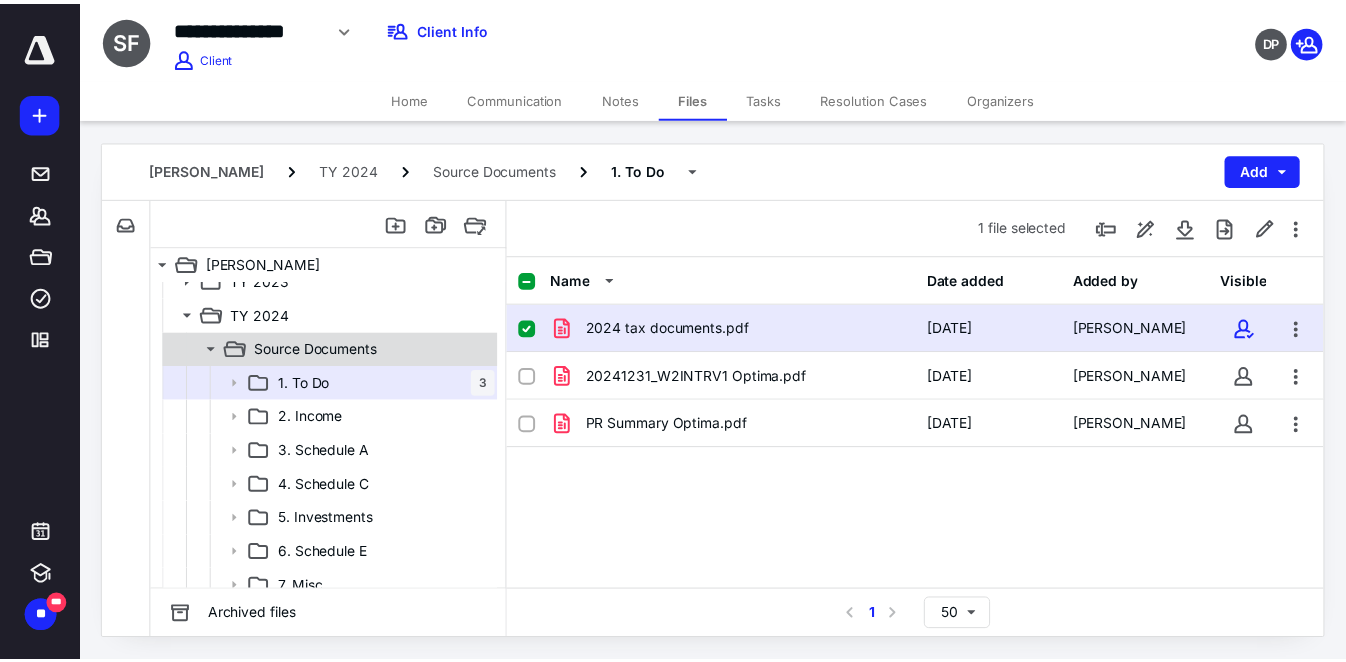 scroll, scrollTop: 0, scrollLeft: 0, axis: both 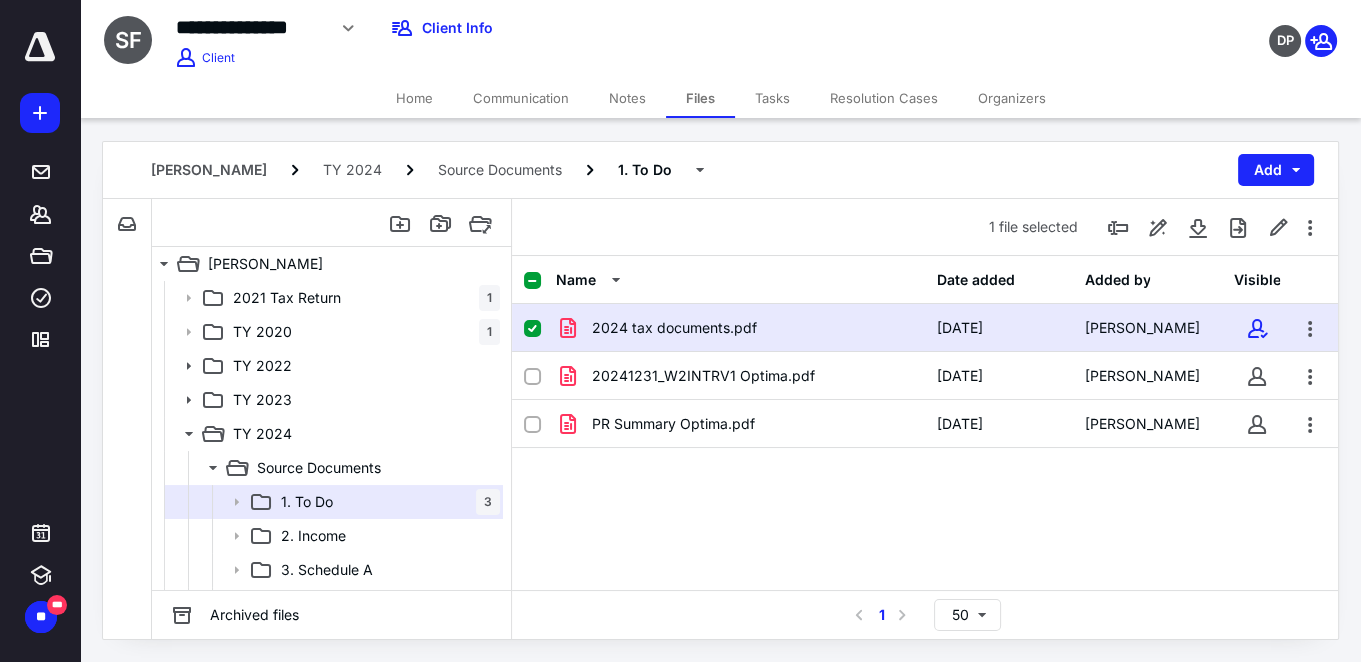 click on "Home" at bounding box center (414, 98) 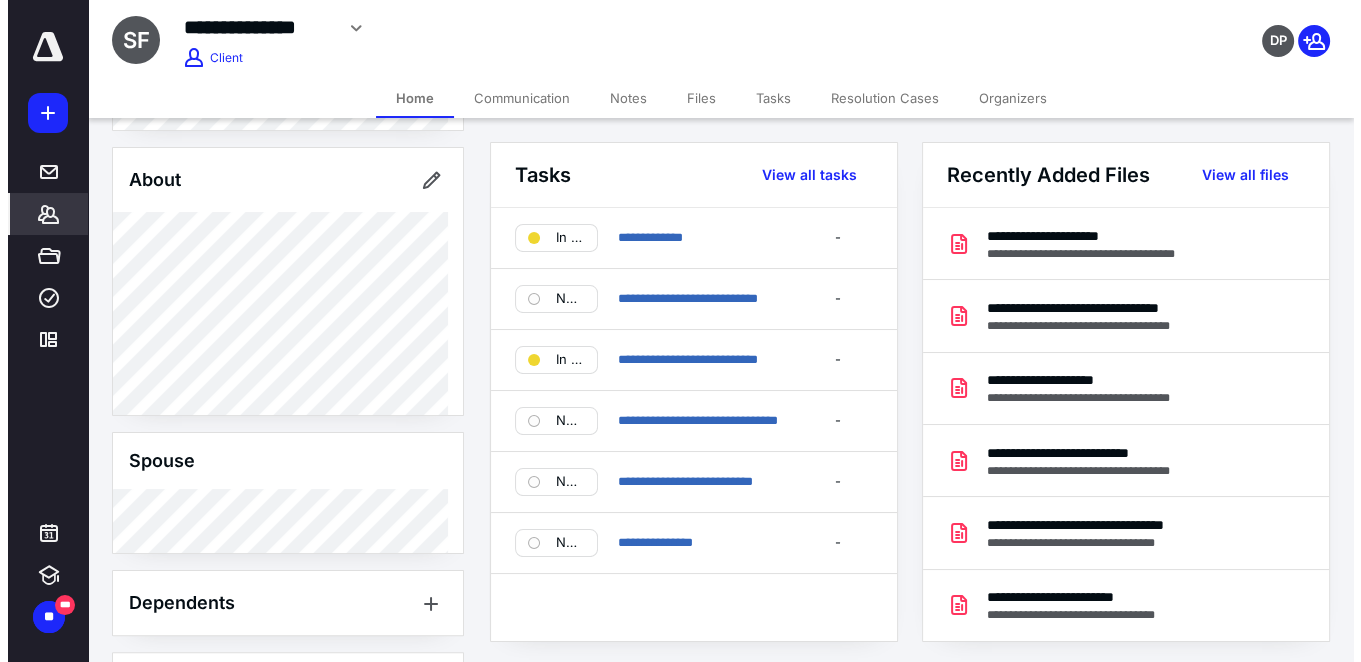 scroll, scrollTop: 815, scrollLeft: 0, axis: vertical 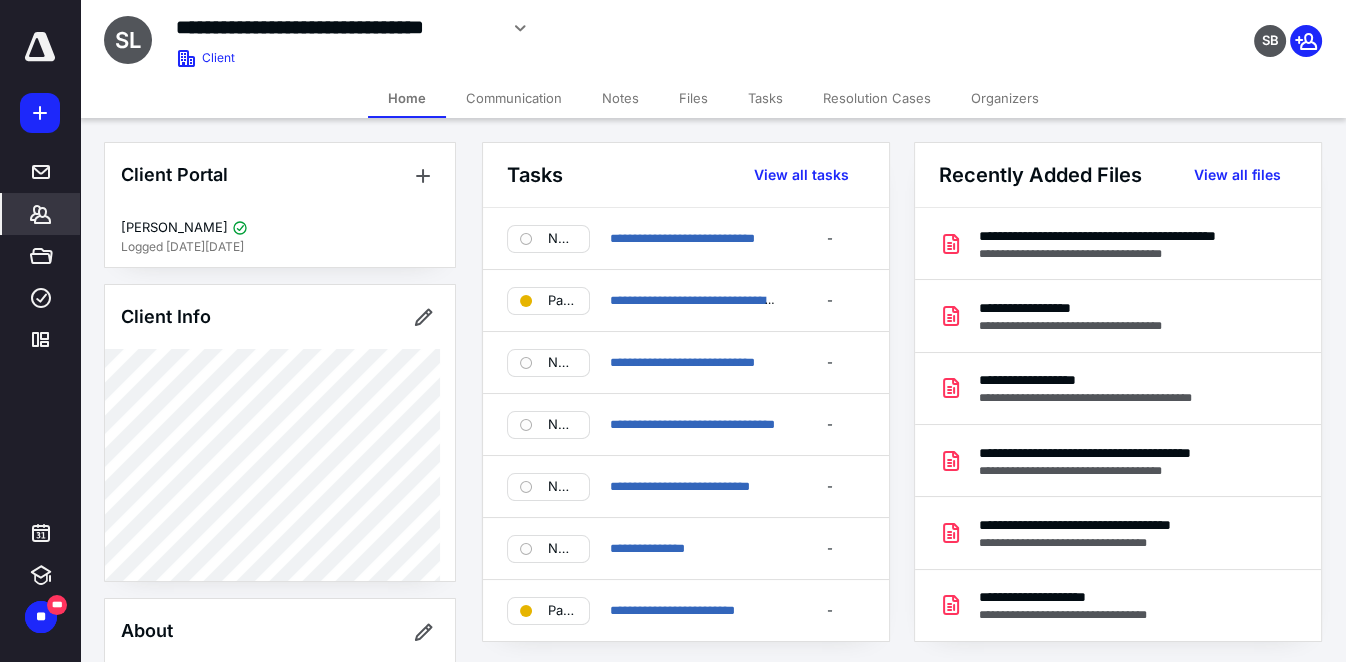 click on "Files" at bounding box center (693, 98) 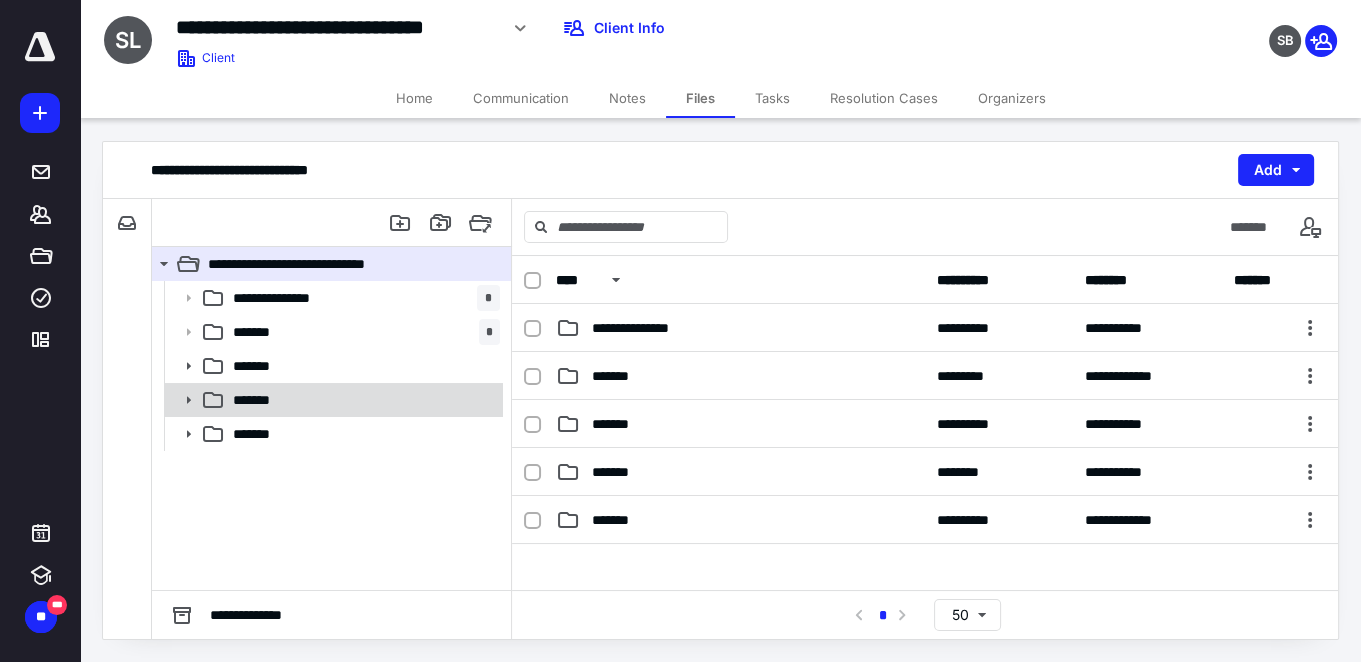 click 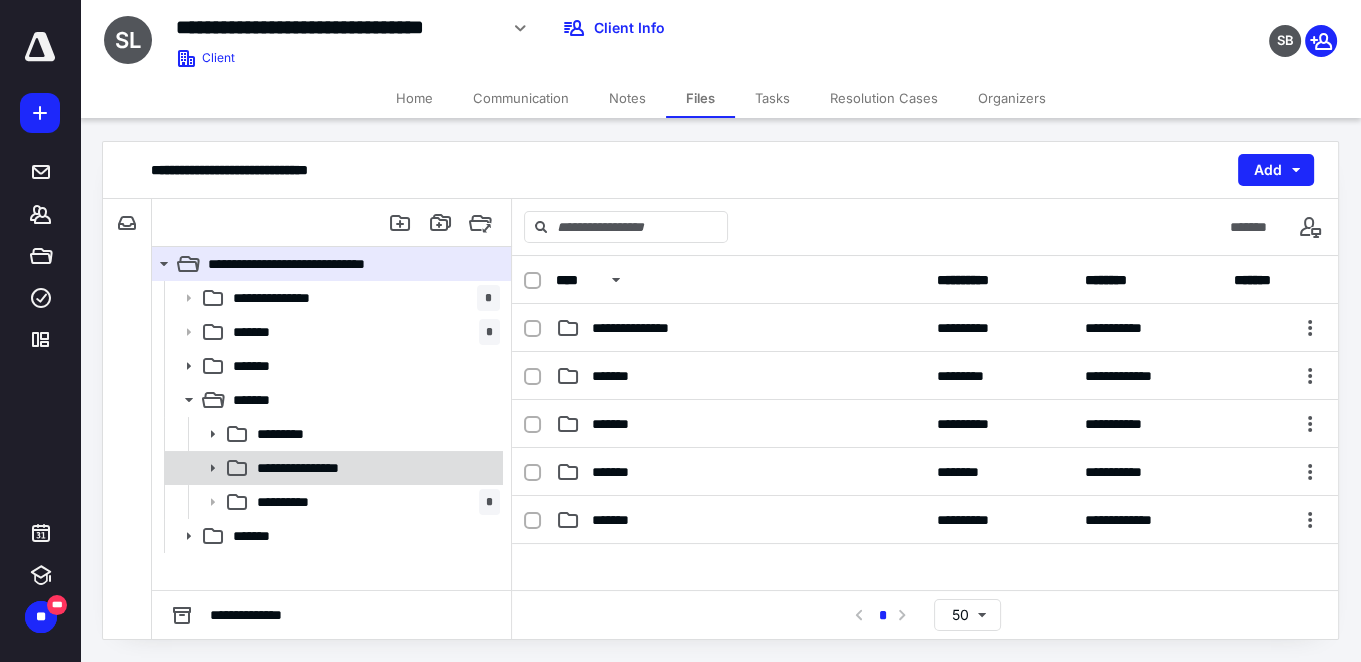 click 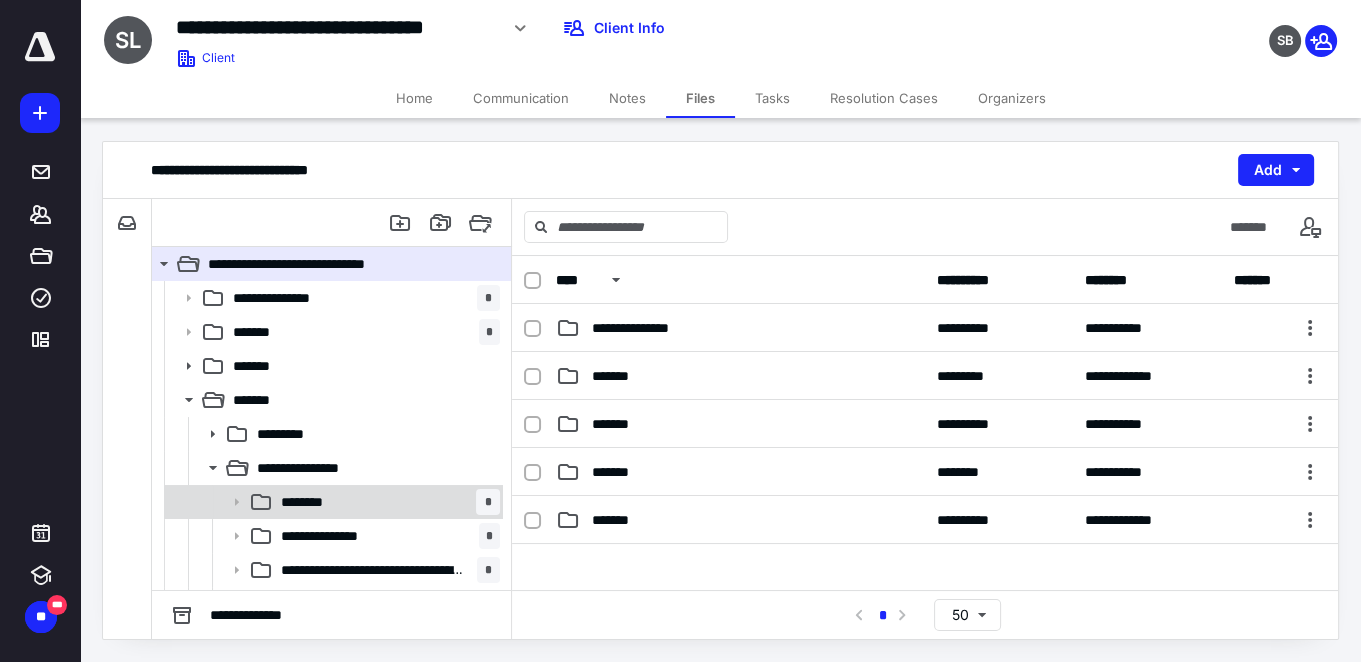 click on "******** *" at bounding box center (386, 502) 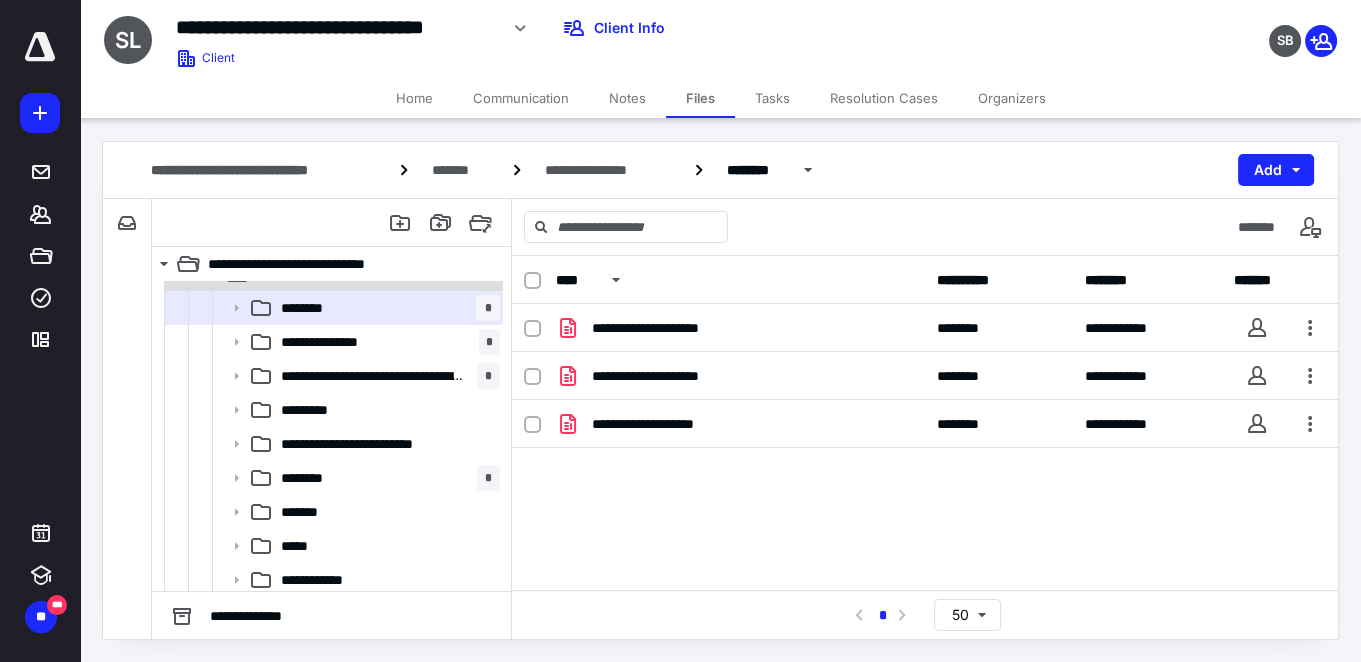scroll, scrollTop: 199, scrollLeft: 0, axis: vertical 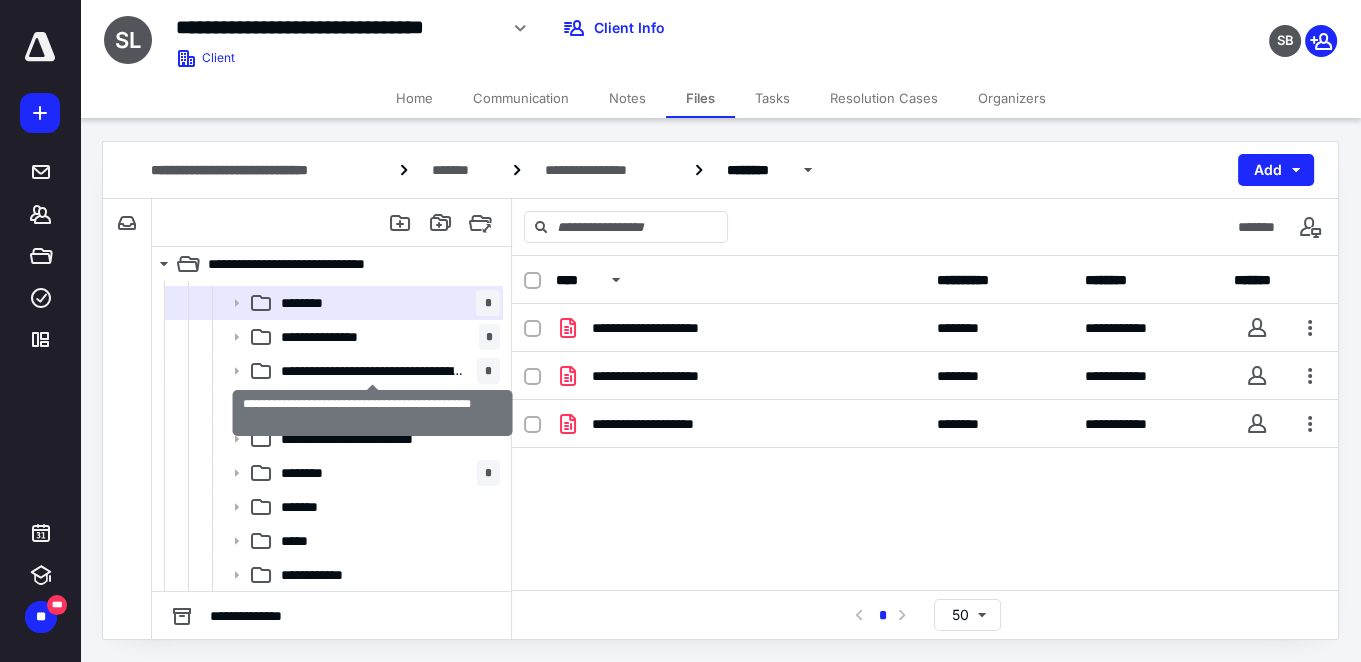 click on "**********" at bounding box center [373, 371] 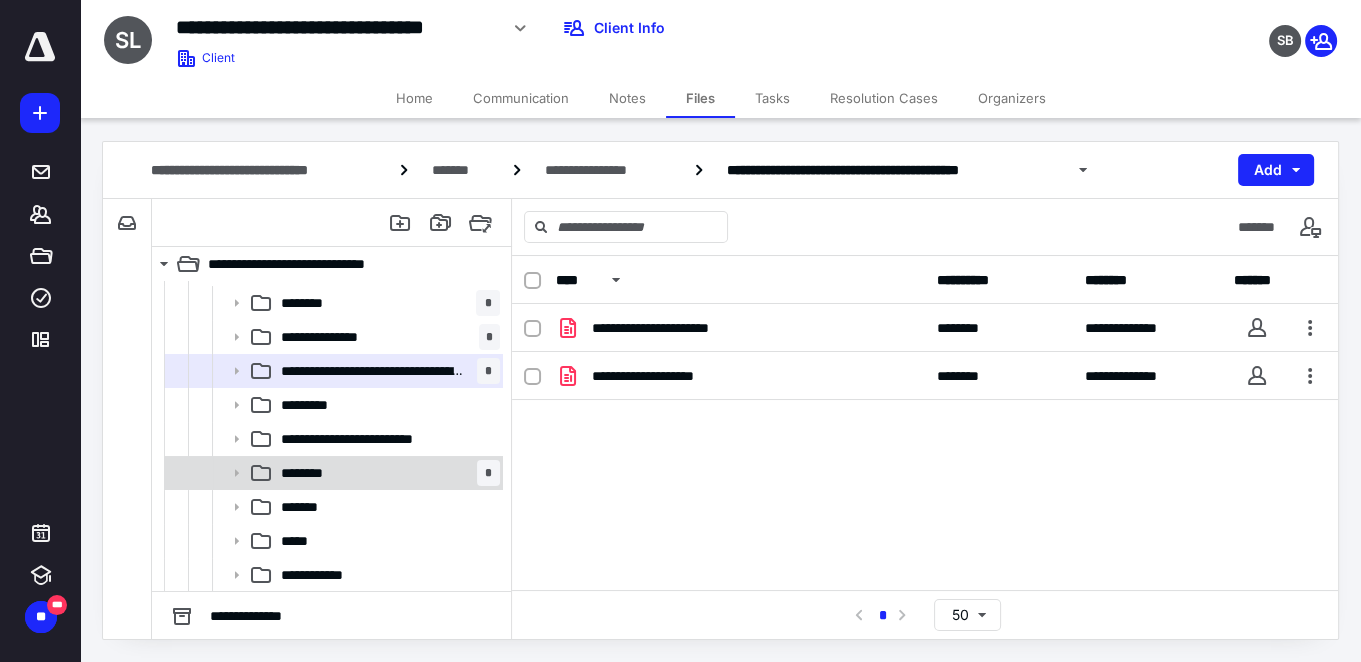 click on "******** *" at bounding box center (386, 473) 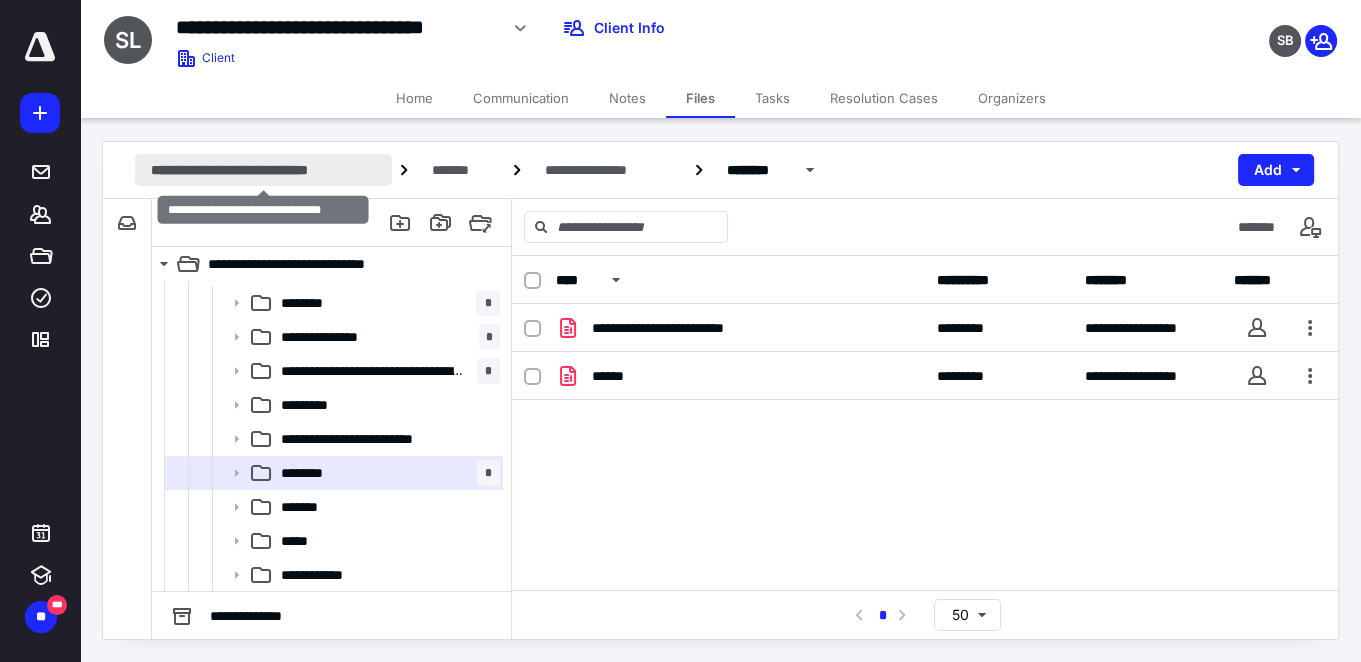 click on "**********" at bounding box center (263, 170) 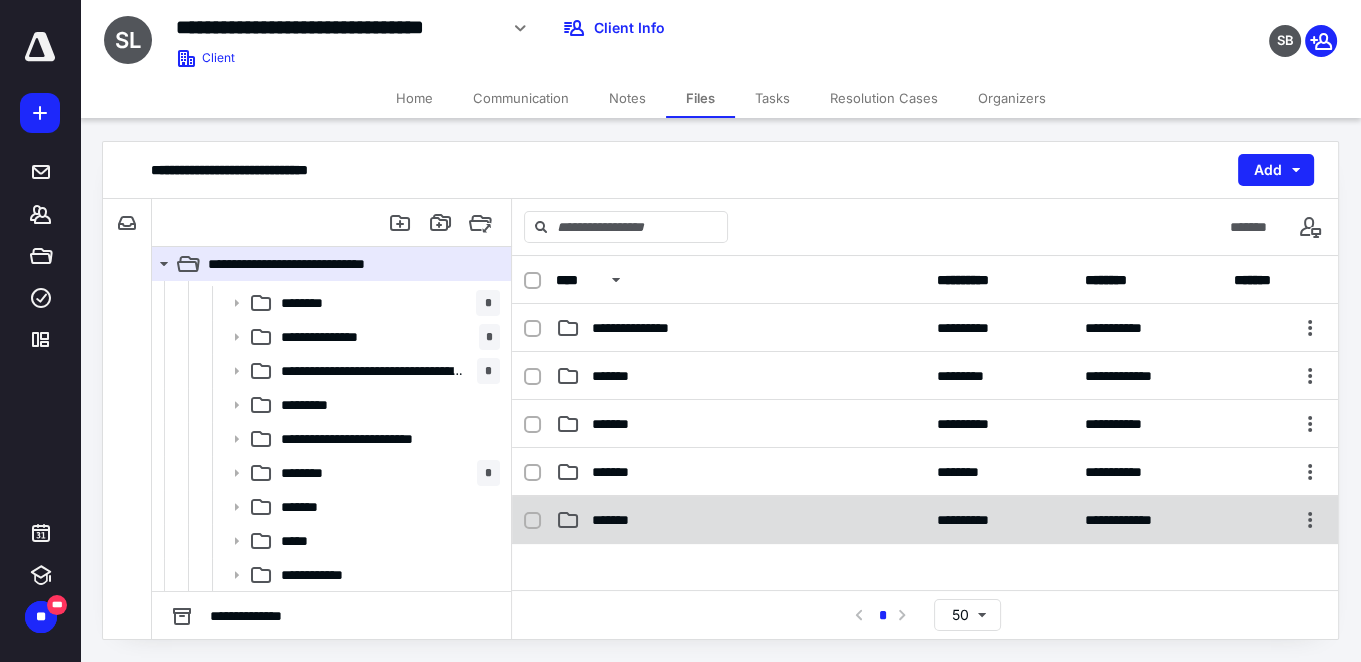 click on "*******" at bounding box center [620, 520] 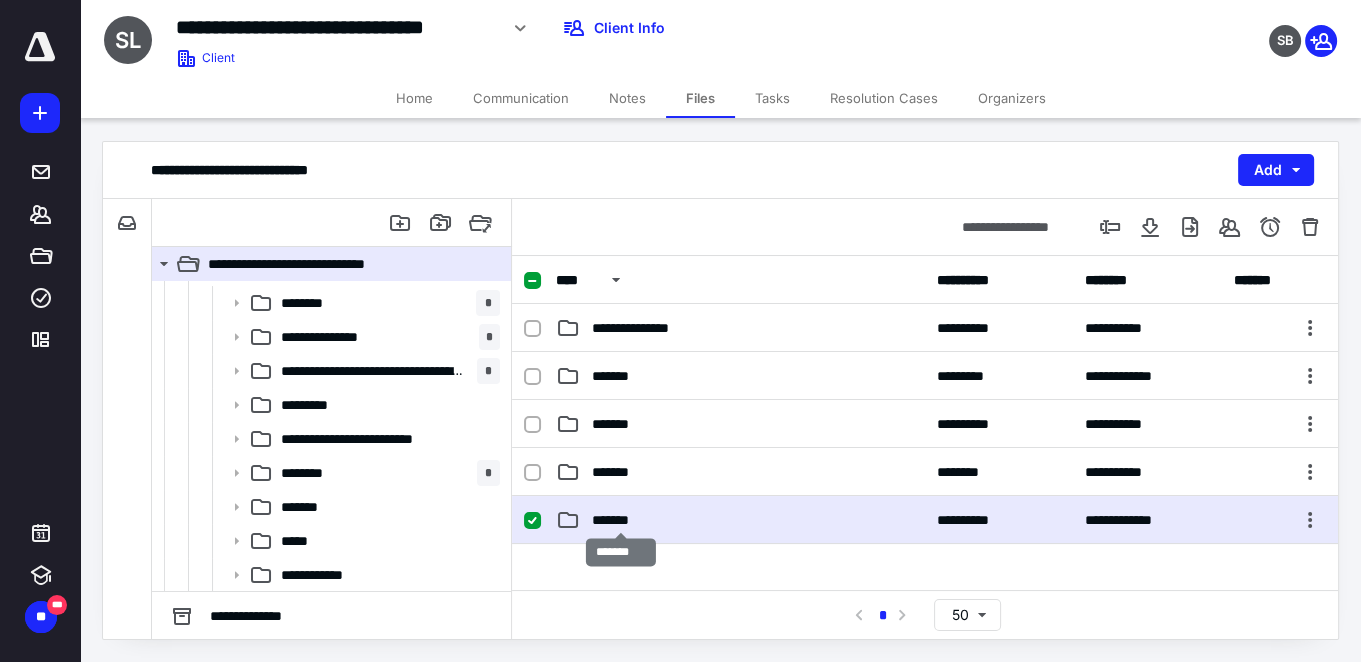 click on "*******" at bounding box center (620, 520) 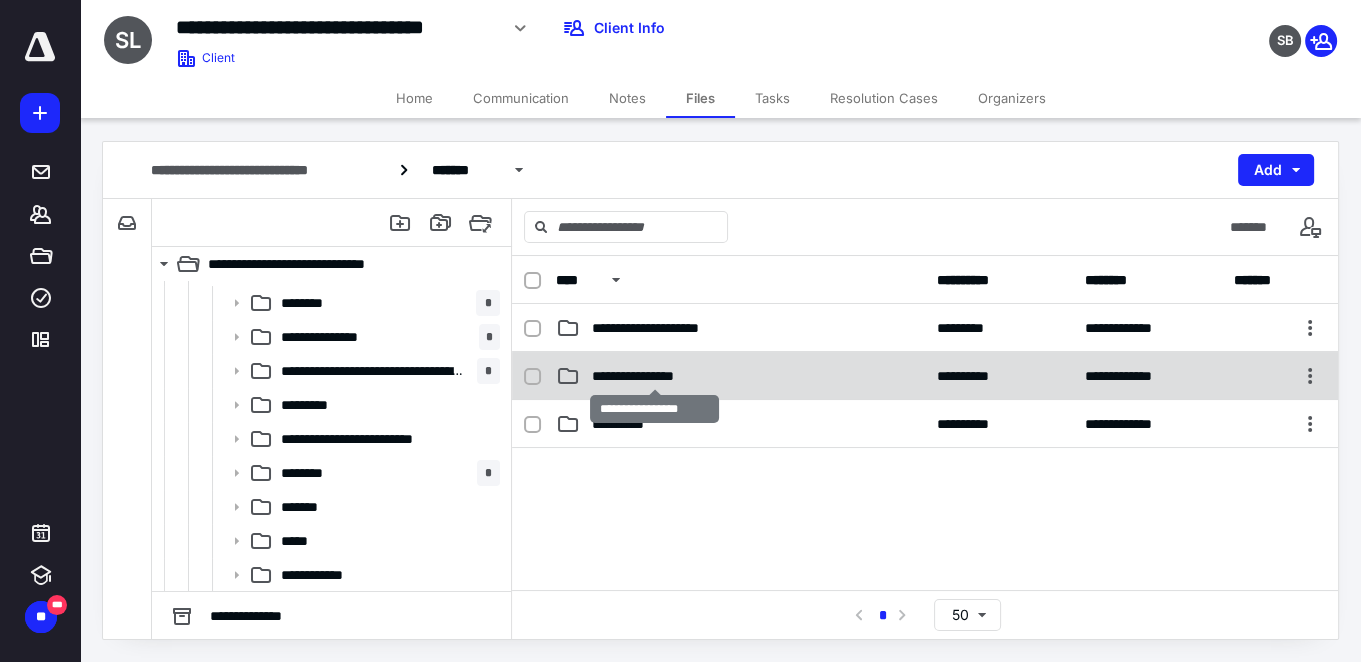 click on "**********" at bounding box center (655, 376) 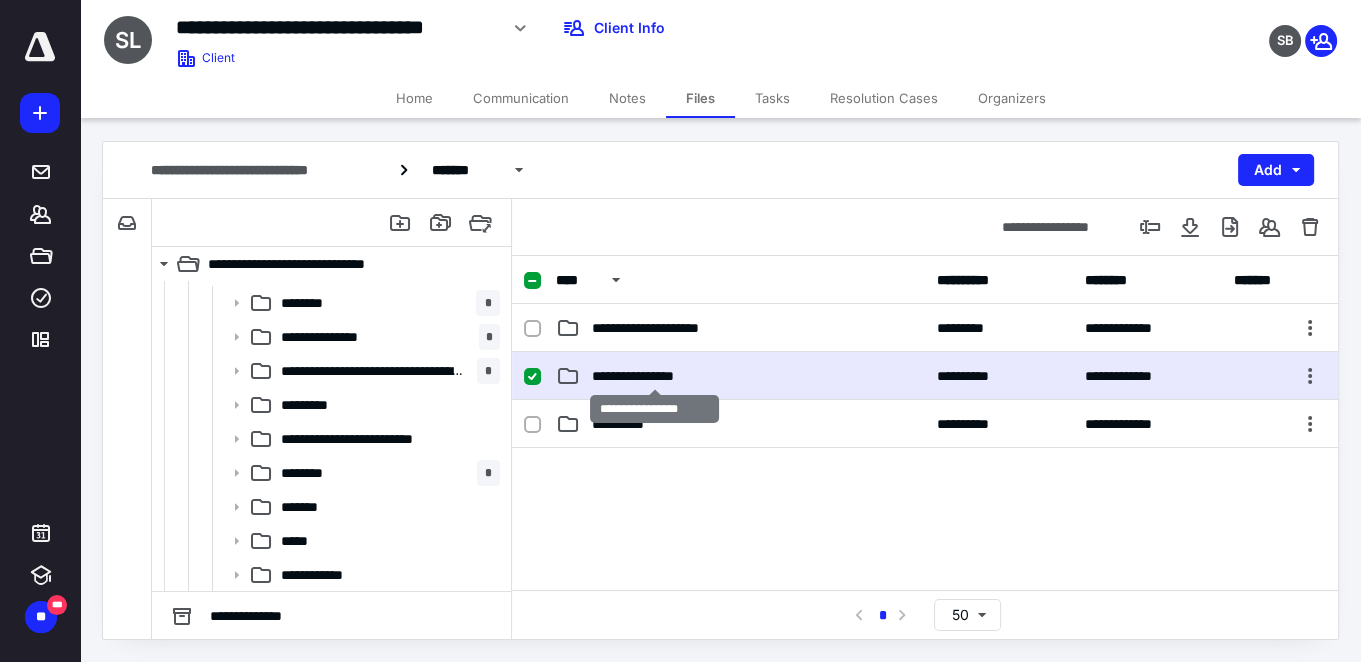 click on "**********" at bounding box center [655, 376] 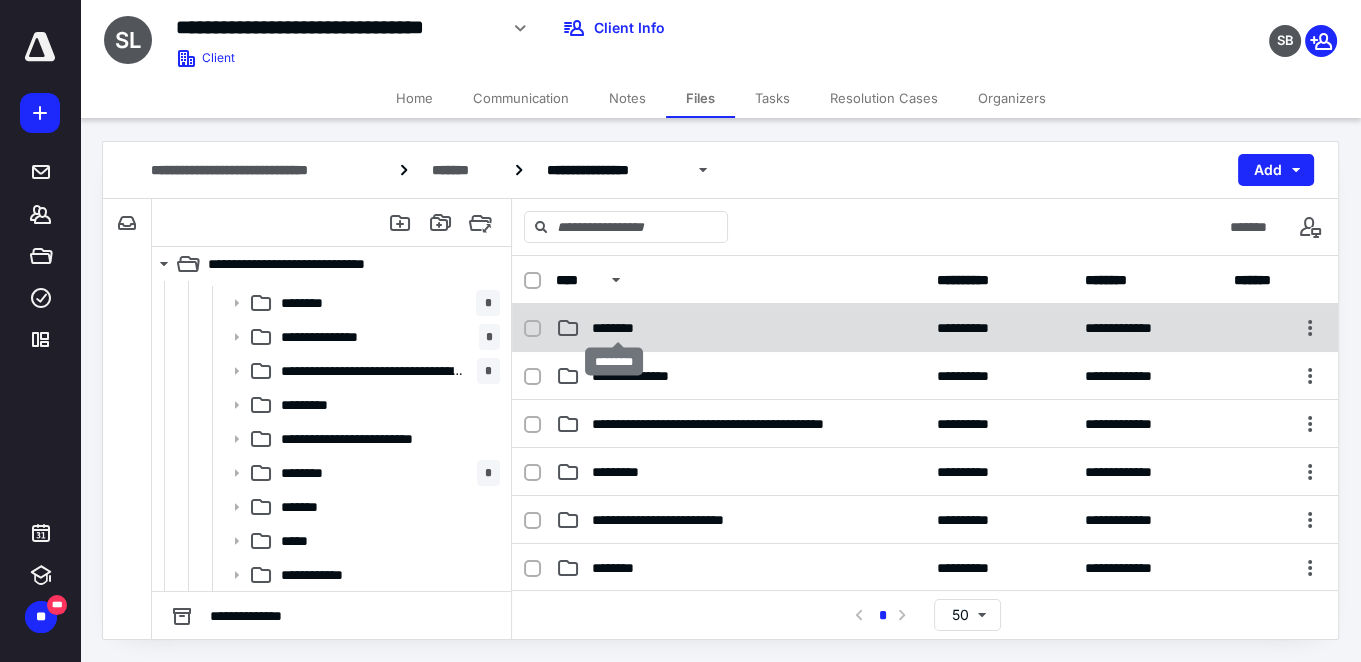 click on "********" at bounding box center (618, 328) 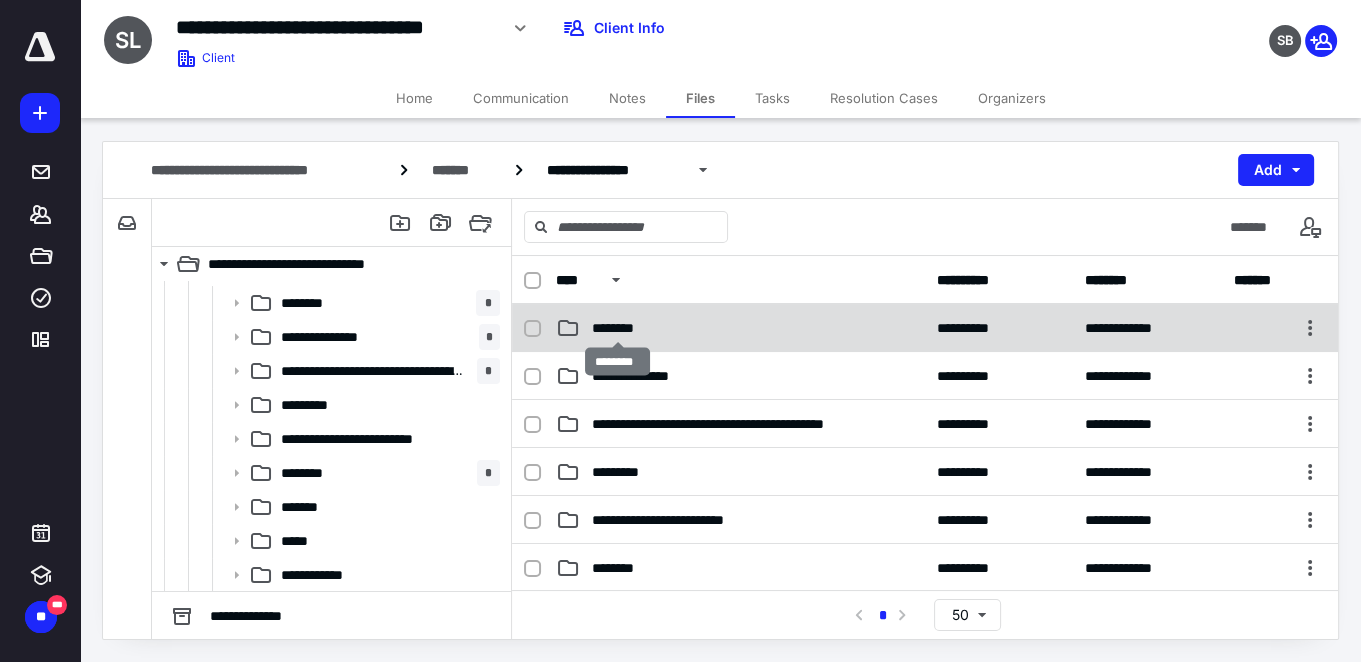 click on "********" at bounding box center (618, 328) 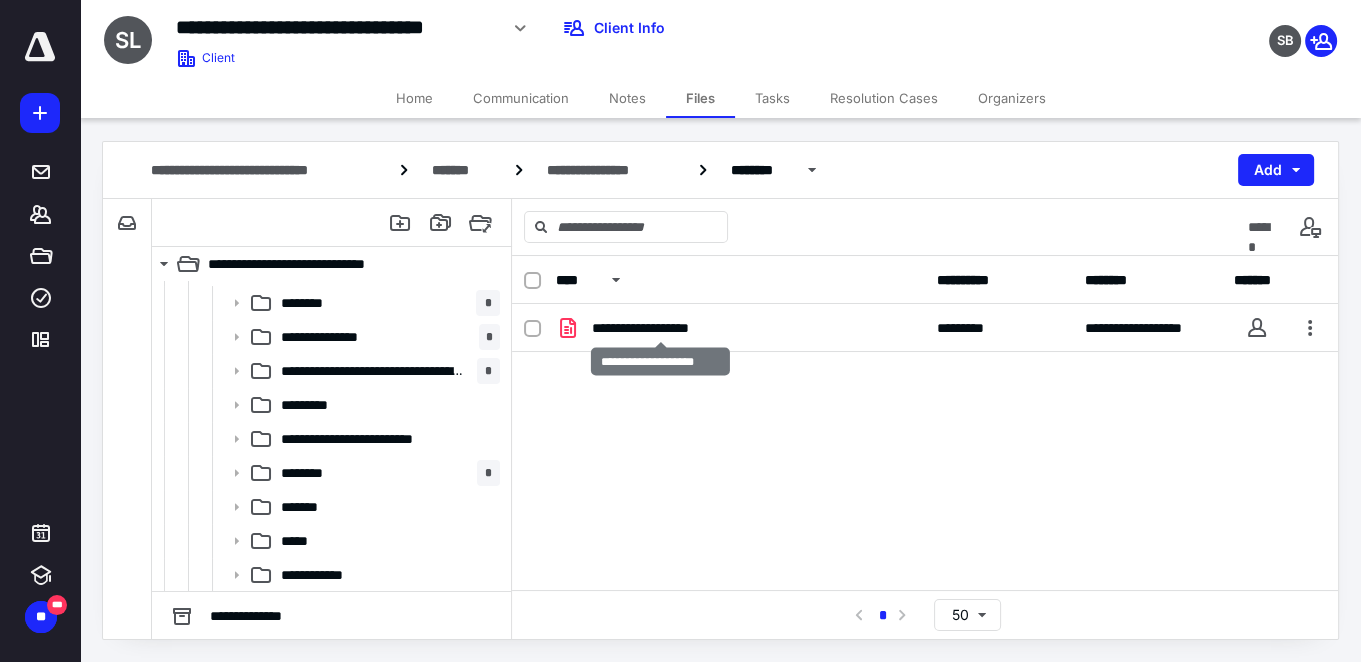 click on "**********" at bounding box center [660, 328] 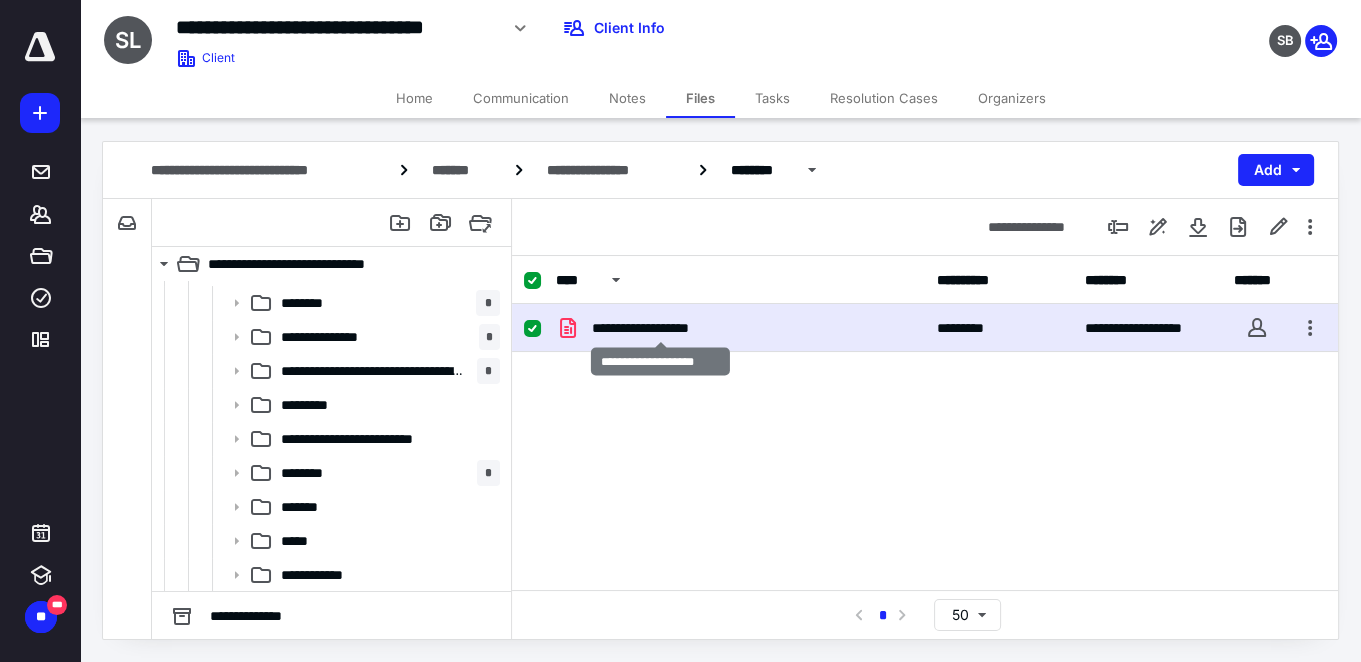click on "**********" at bounding box center (660, 328) 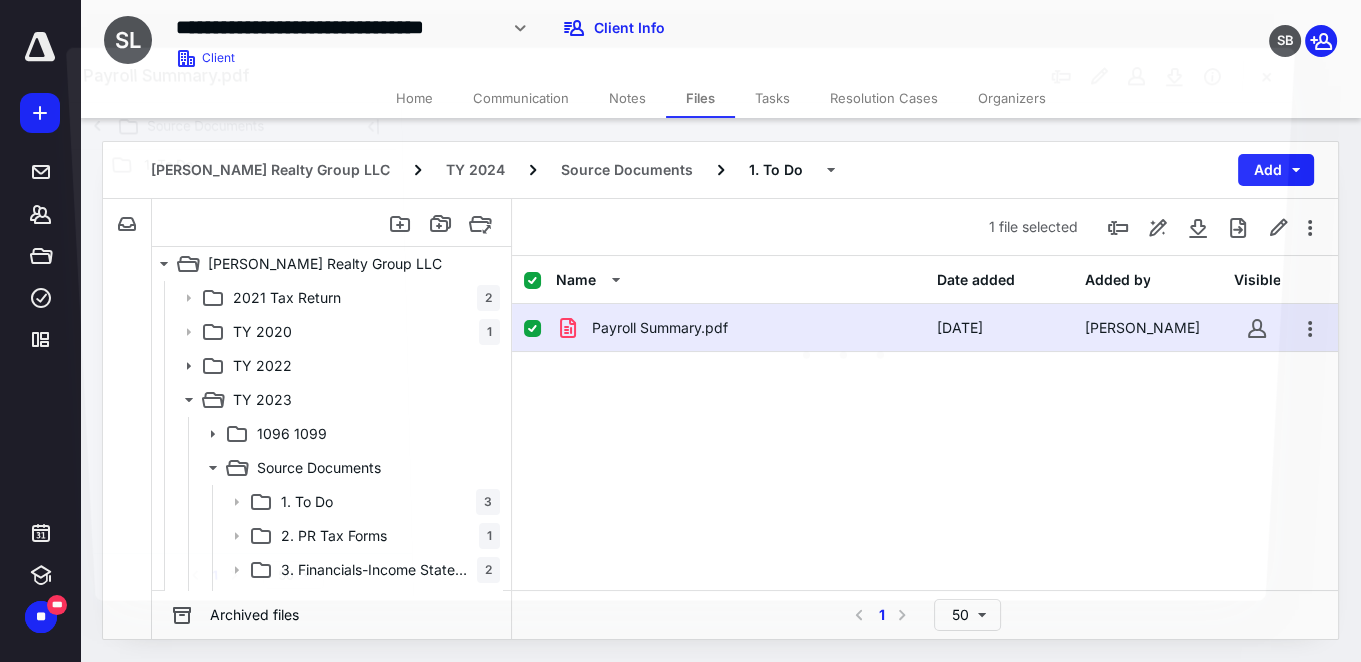 scroll, scrollTop: 199, scrollLeft: 0, axis: vertical 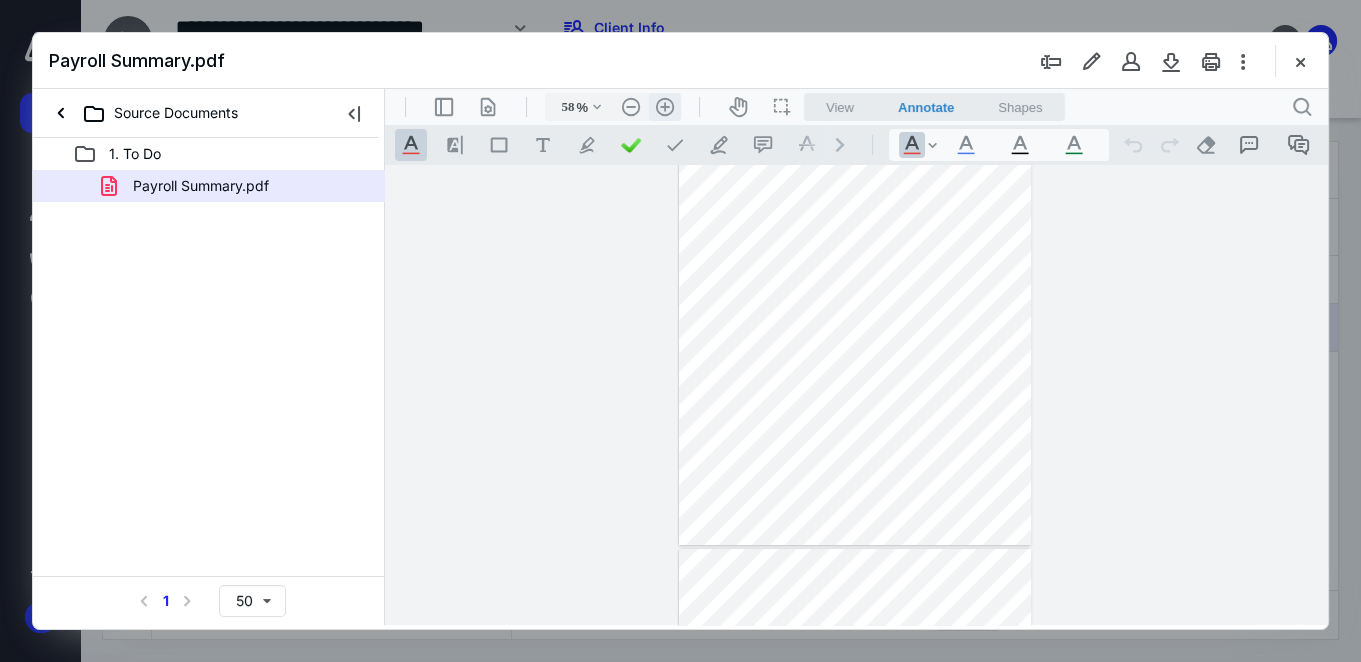 click on ".cls-1{fill:#abb0c4;} icon - header - zoom - in - line" at bounding box center (665, 107) 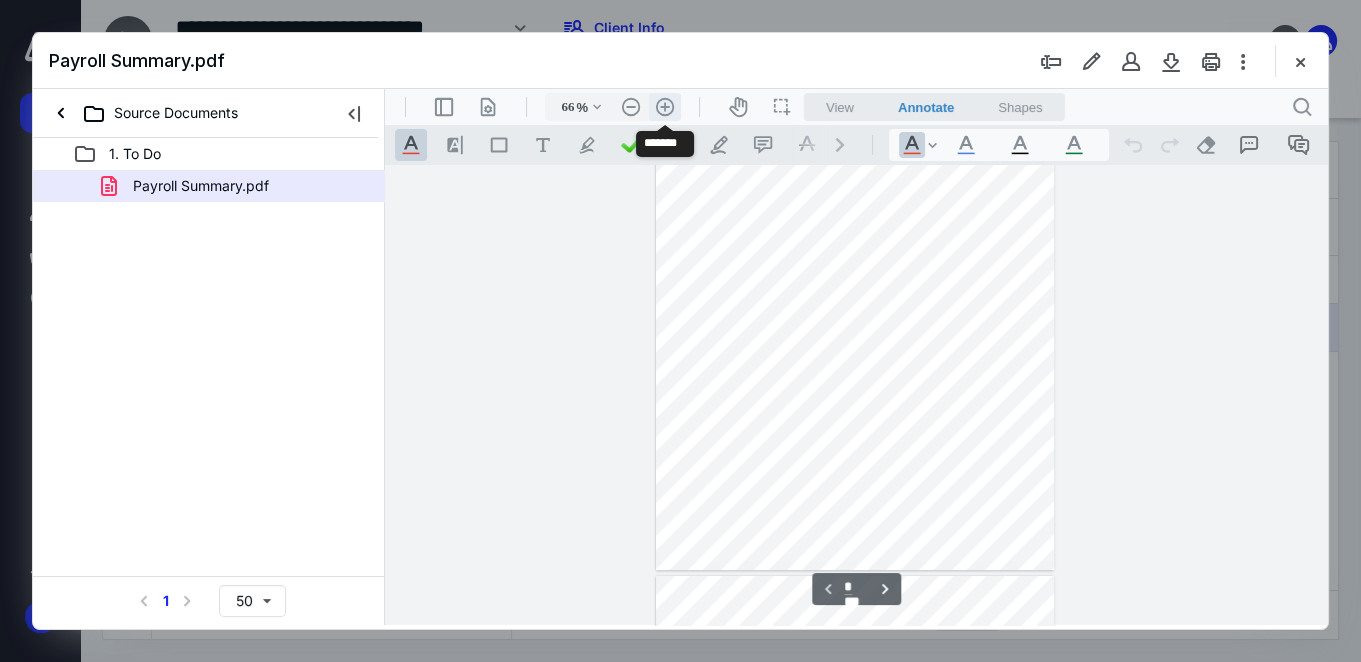 click on ".cls-1{fill:#abb0c4;} icon - header - zoom - in - line" at bounding box center (665, 107) 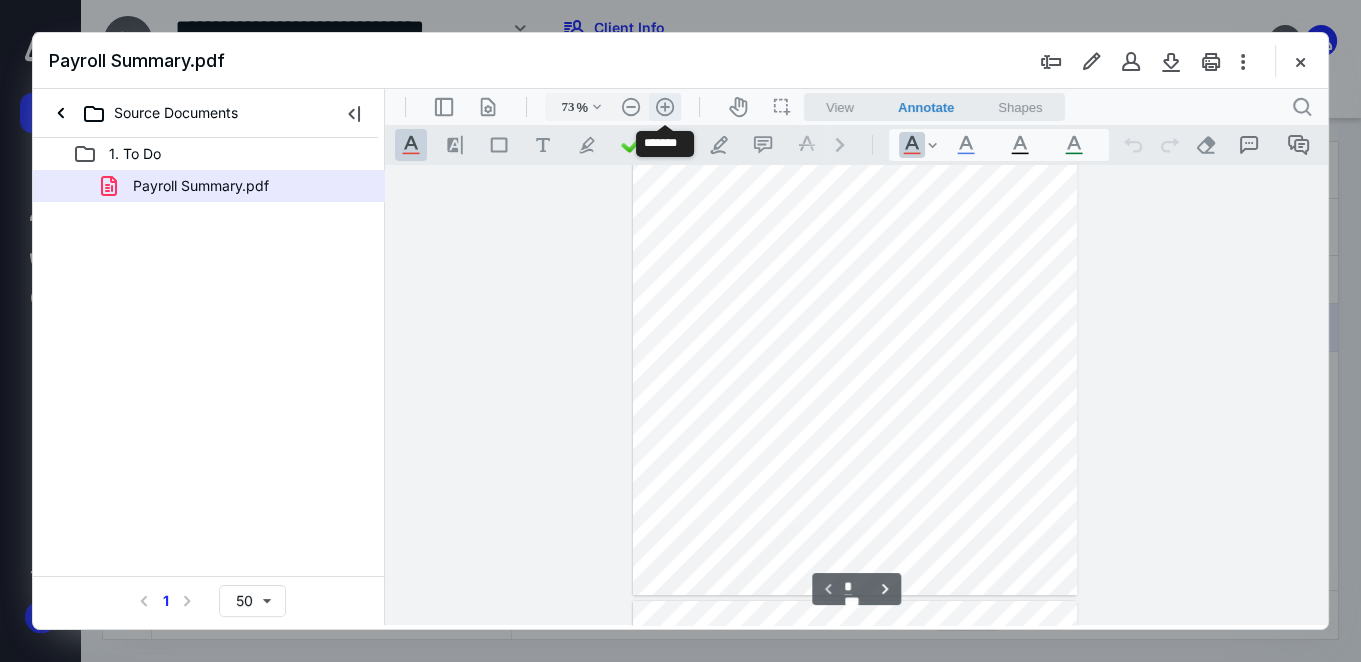 click on ".cls-1{fill:#abb0c4;} icon - header - zoom - in - line" at bounding box center (665, 107) 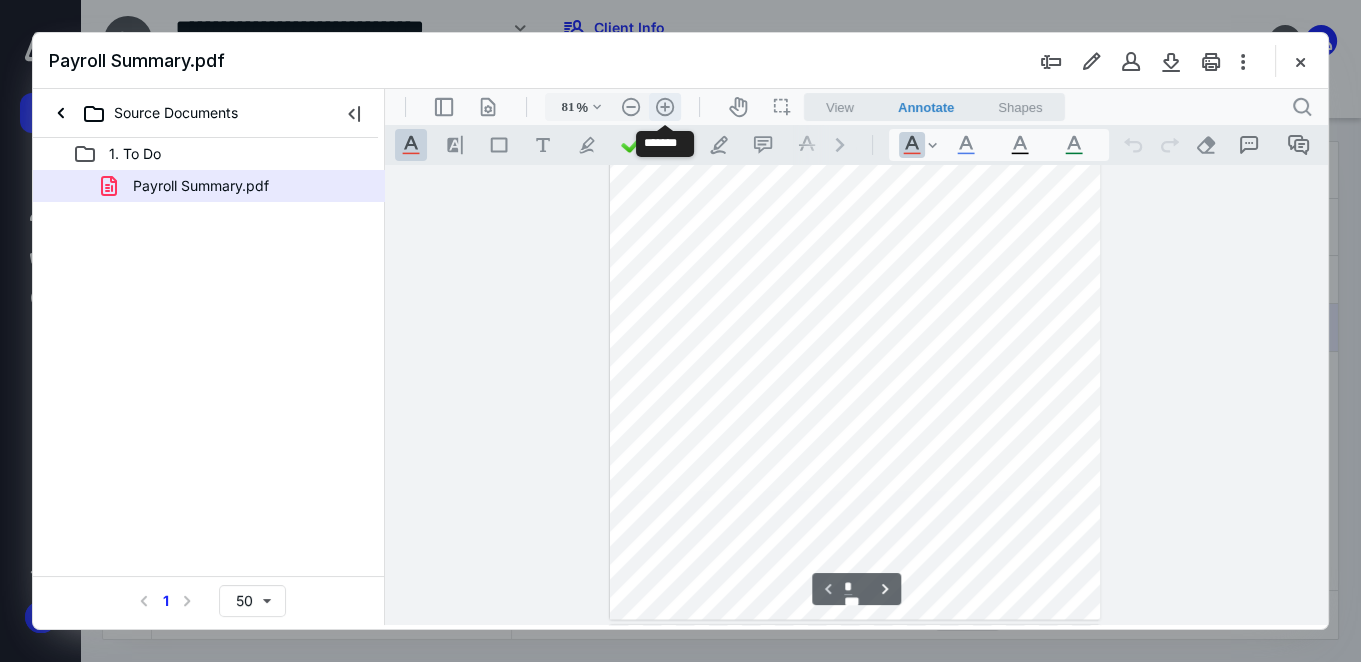 click on ".cls-1{fill:#abb0c4;} icon - header - zoom - in - line" at bounding box center [665, 107] 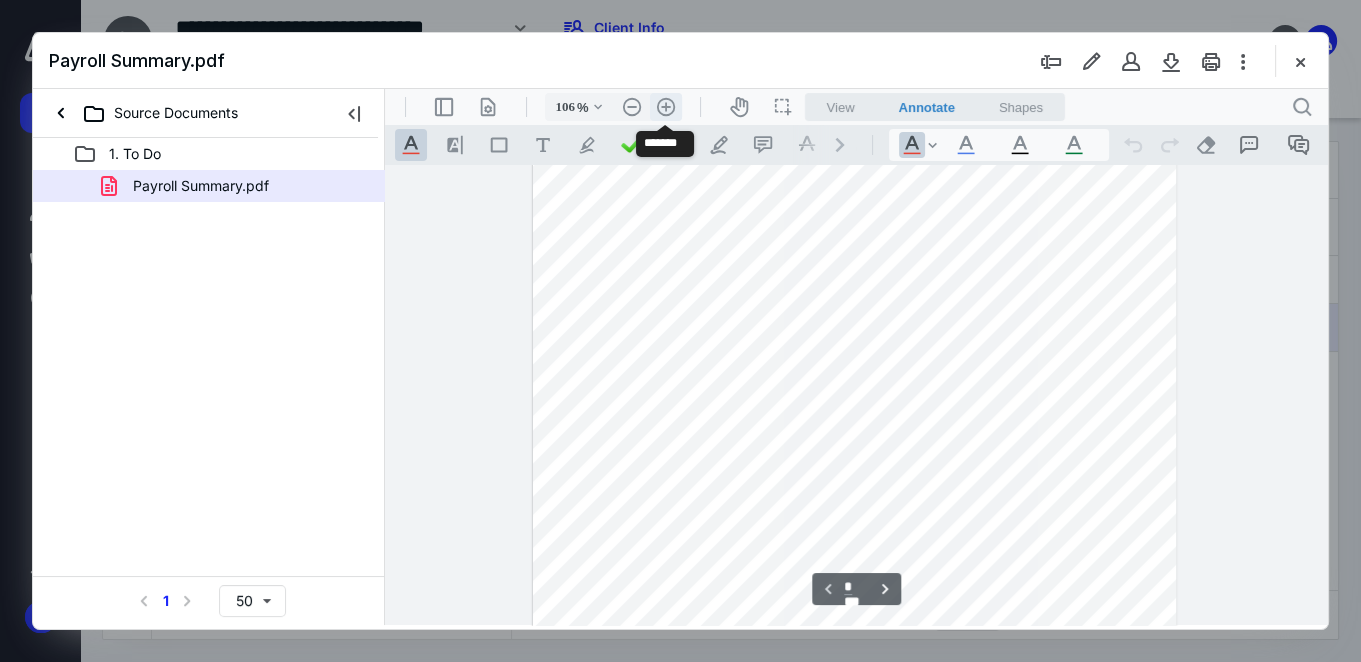 click on ".cls-1{fill:#abb0c4;} icon - header - zoom - in - line" at bounding box center [666, 107] 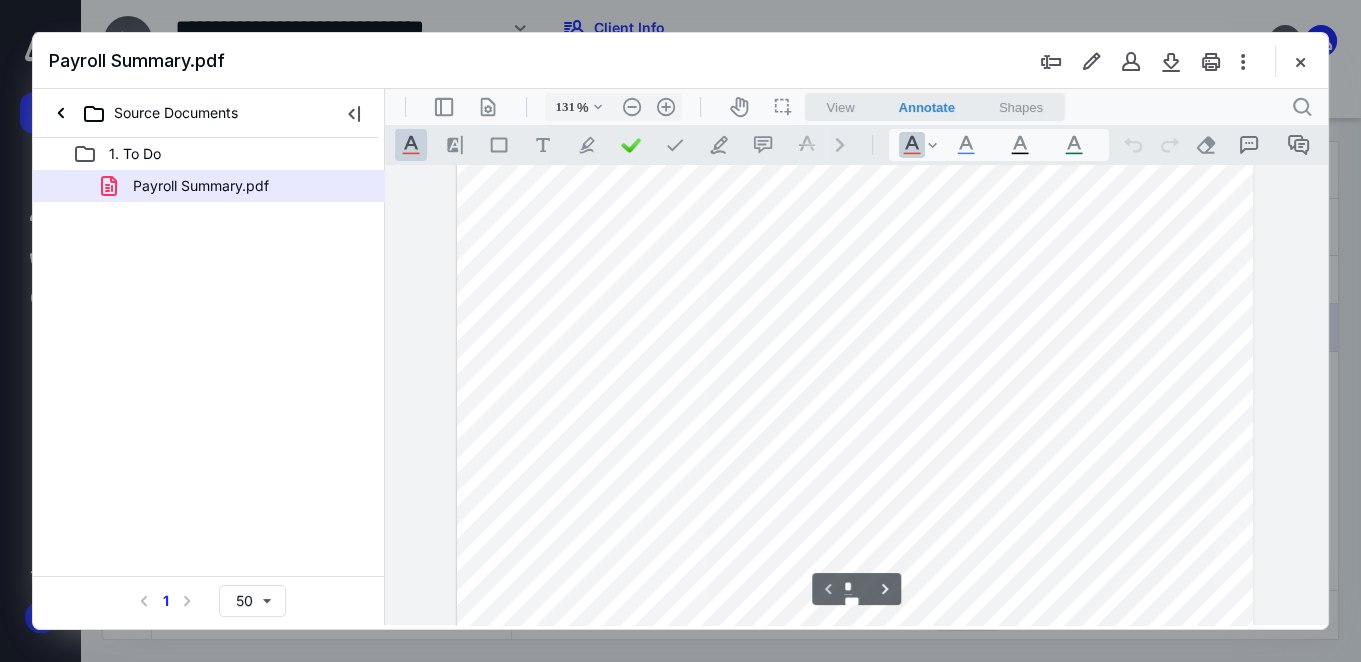 scroll, scrollTop: 218, scrollLeft: 0, axis: vertical 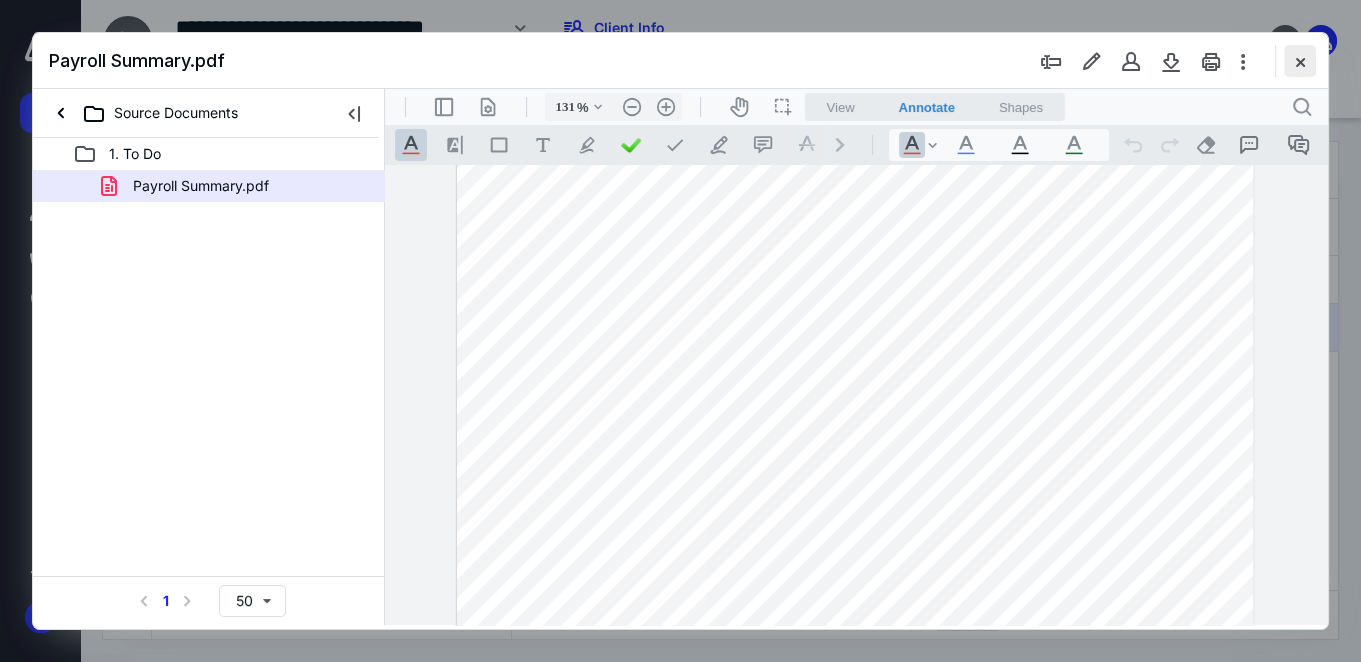 click at bounding box center [1300, 61] 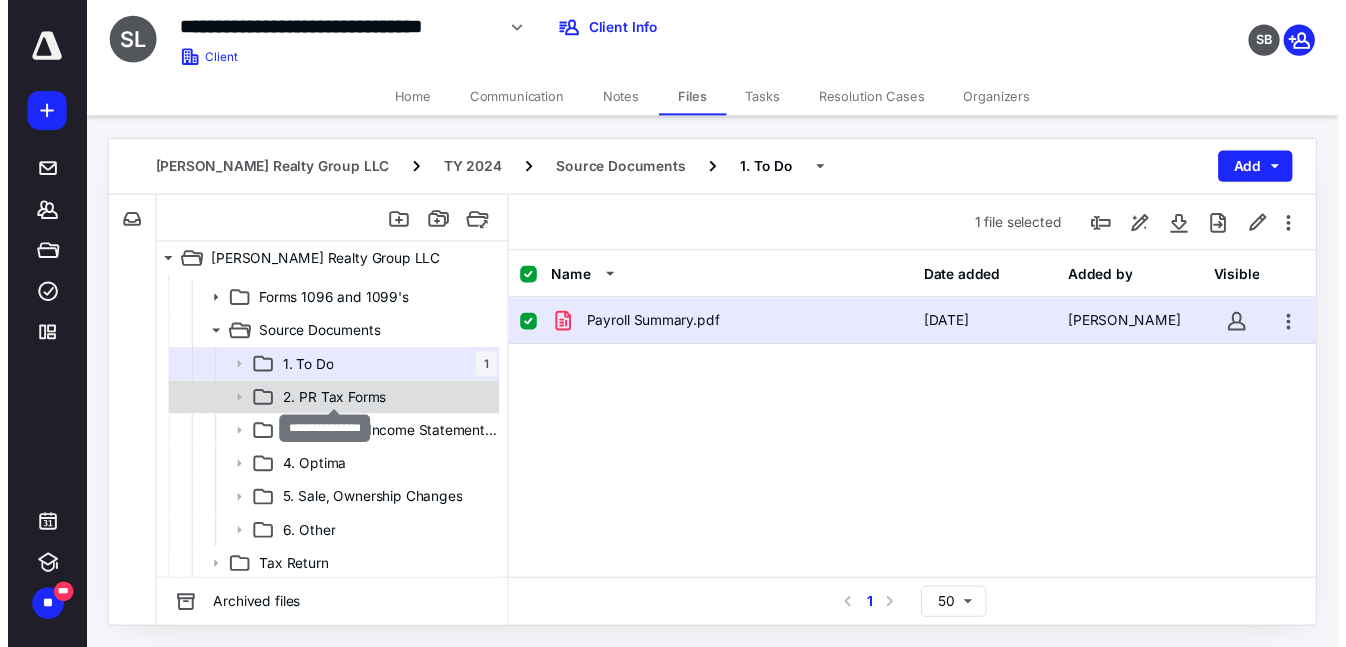scroll, scrollTop: 607, scrollLeft: 0, axis: vertical 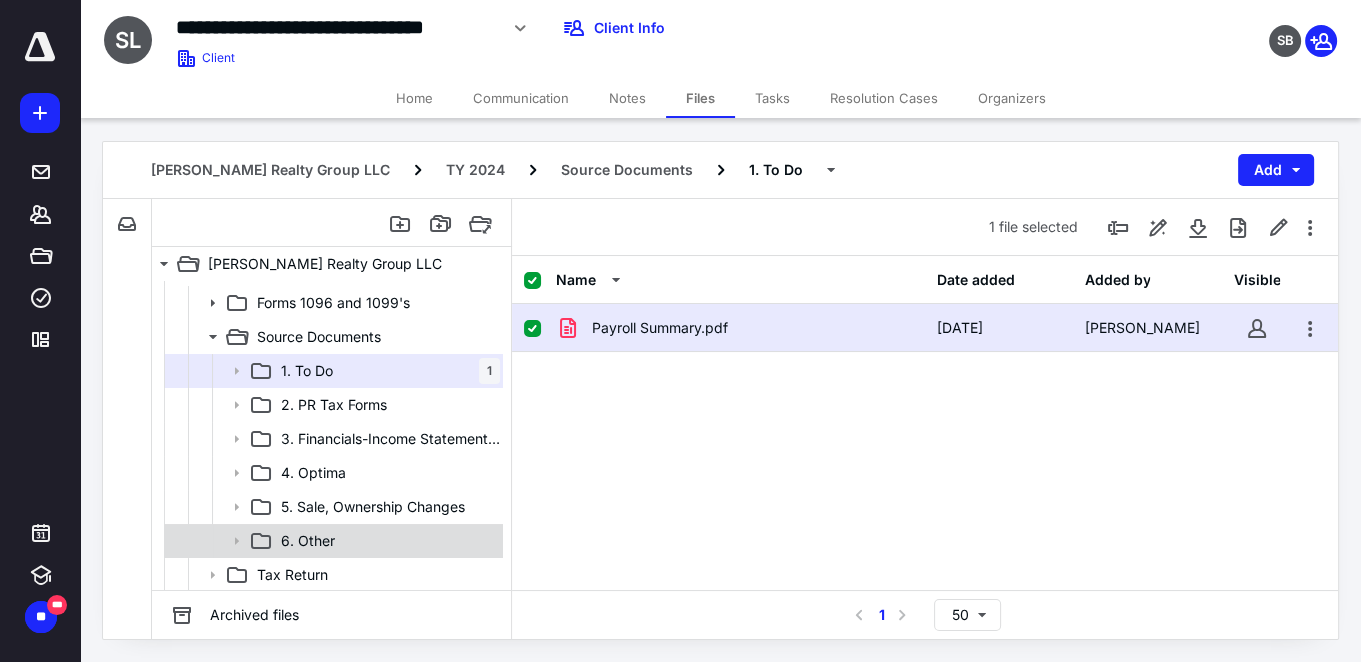 click on "6. Other" at bounding box center (332, 541) 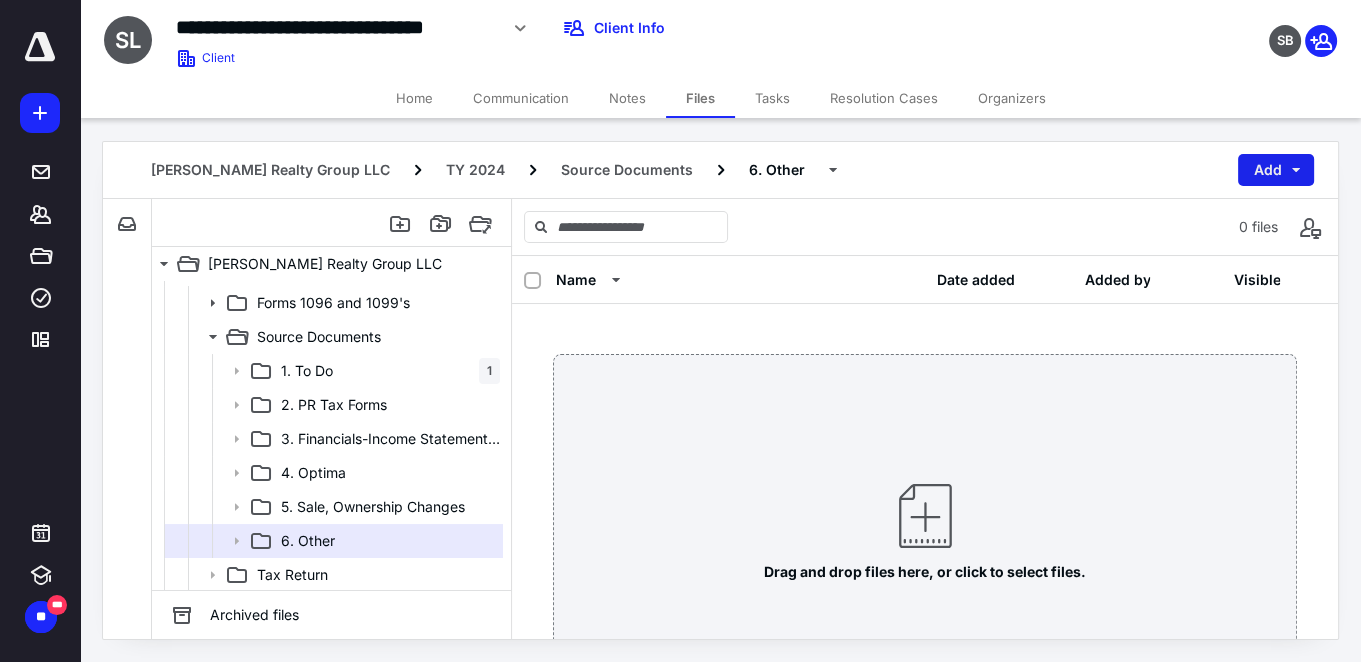 click on "Add" at bounding box center (1276, 170) 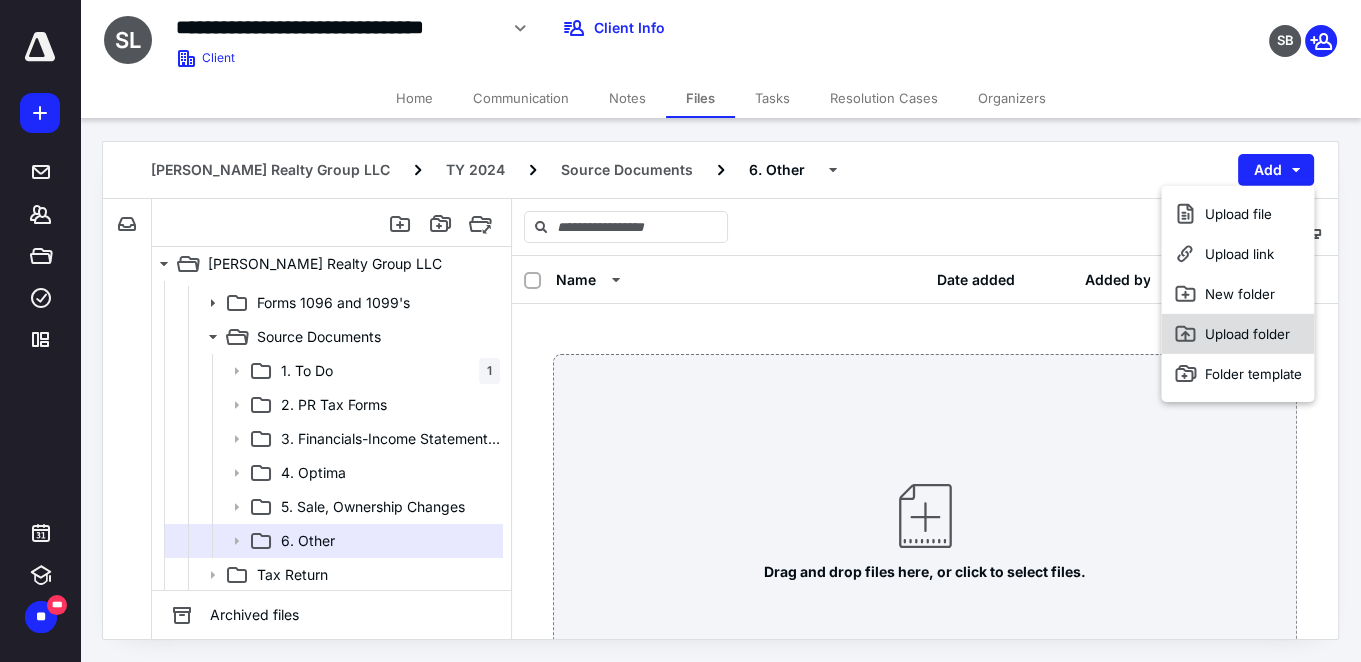 click on "Upload folder" at bounding box center [1237, 334] 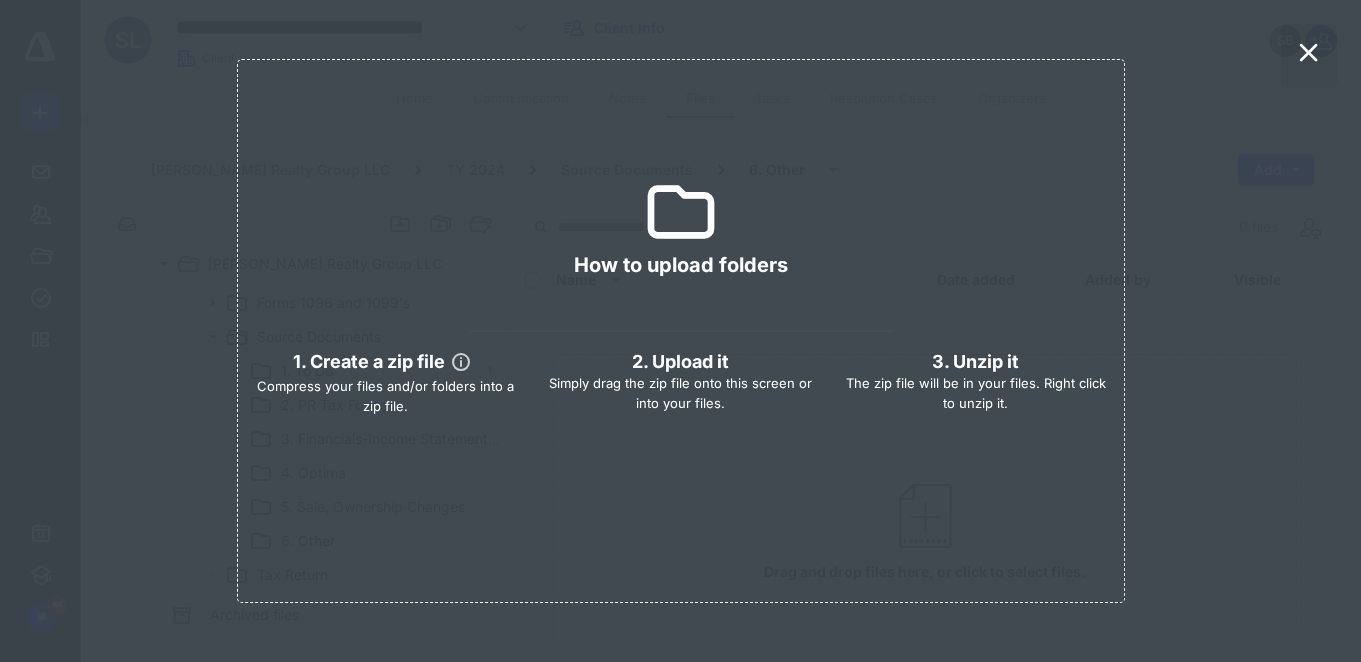 click at bounding box center (1309, 56) 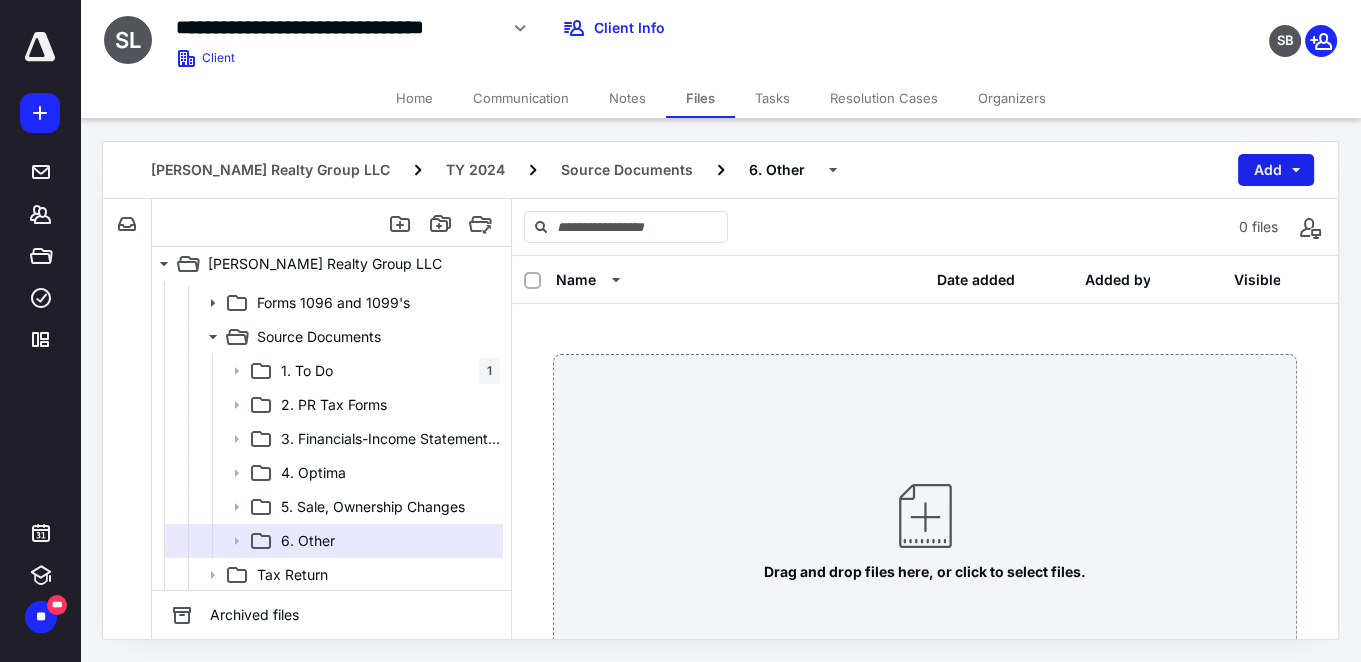 click on "Add" at bounding box center (1276, 170) 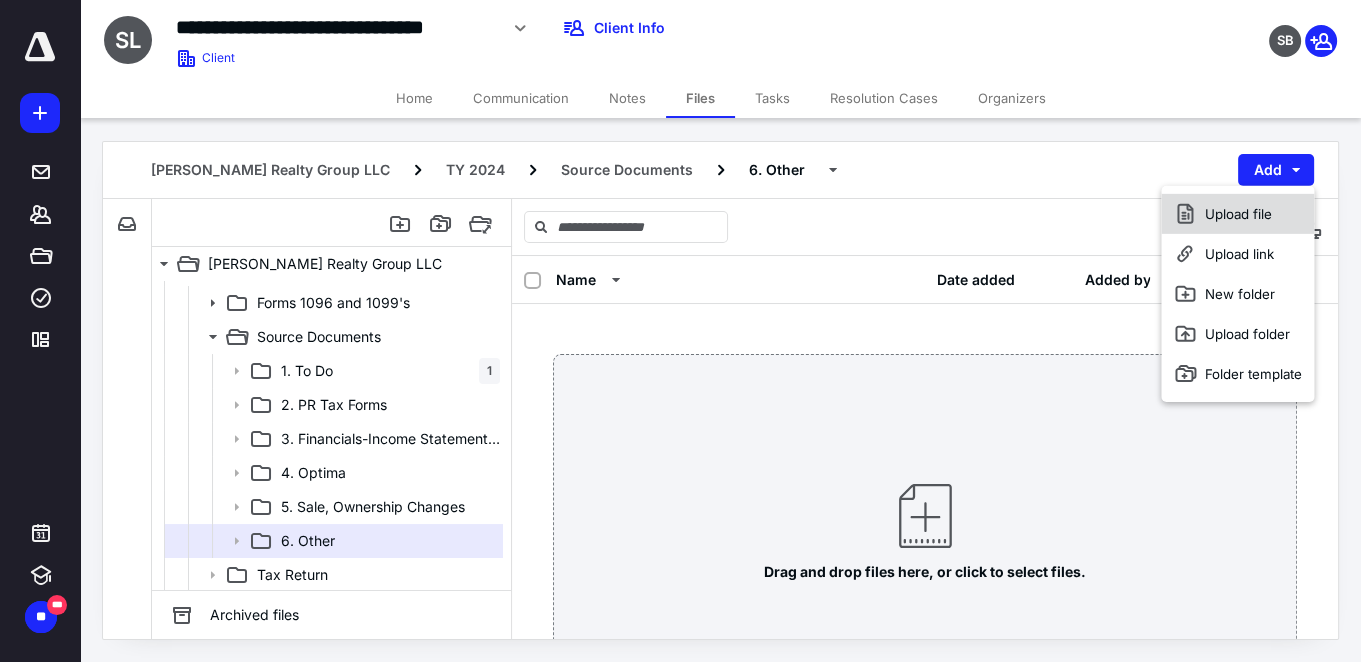 click on "Upload file" at bounding box center (1237, 214) 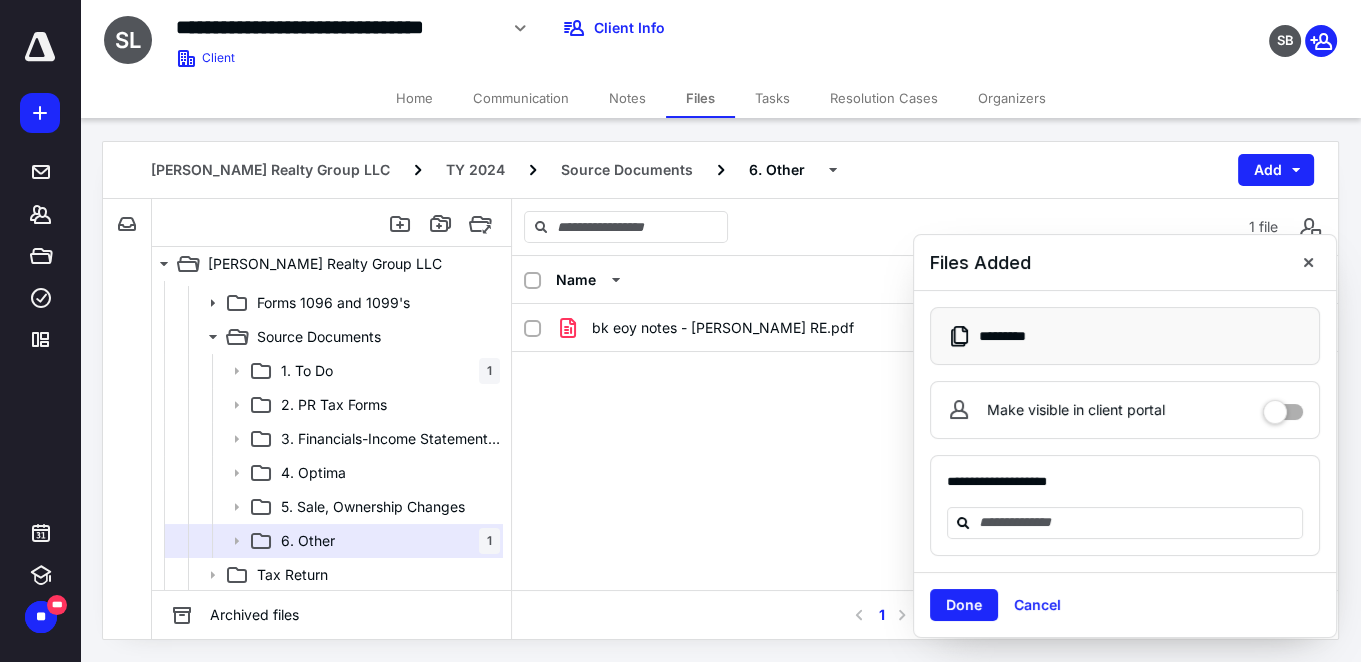 click on "Cancel" at bounding box center [1037, 605] 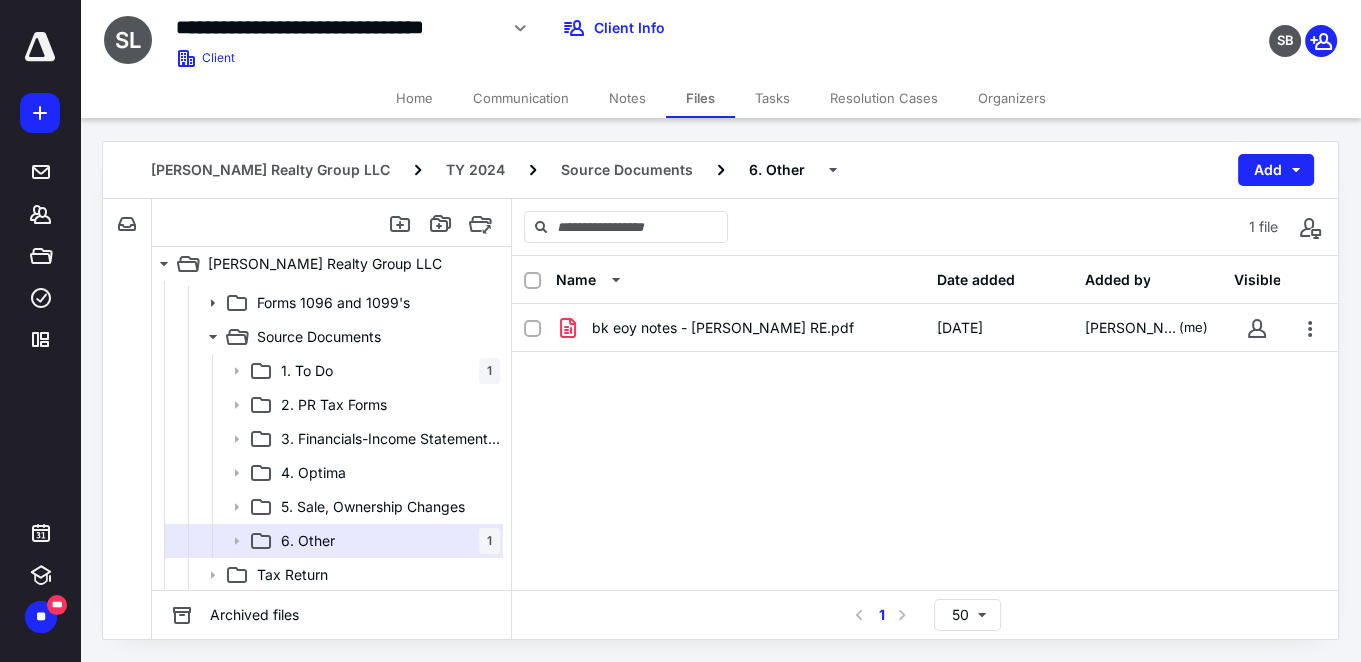 click on "Tasks" at bounding box center [772, 98] 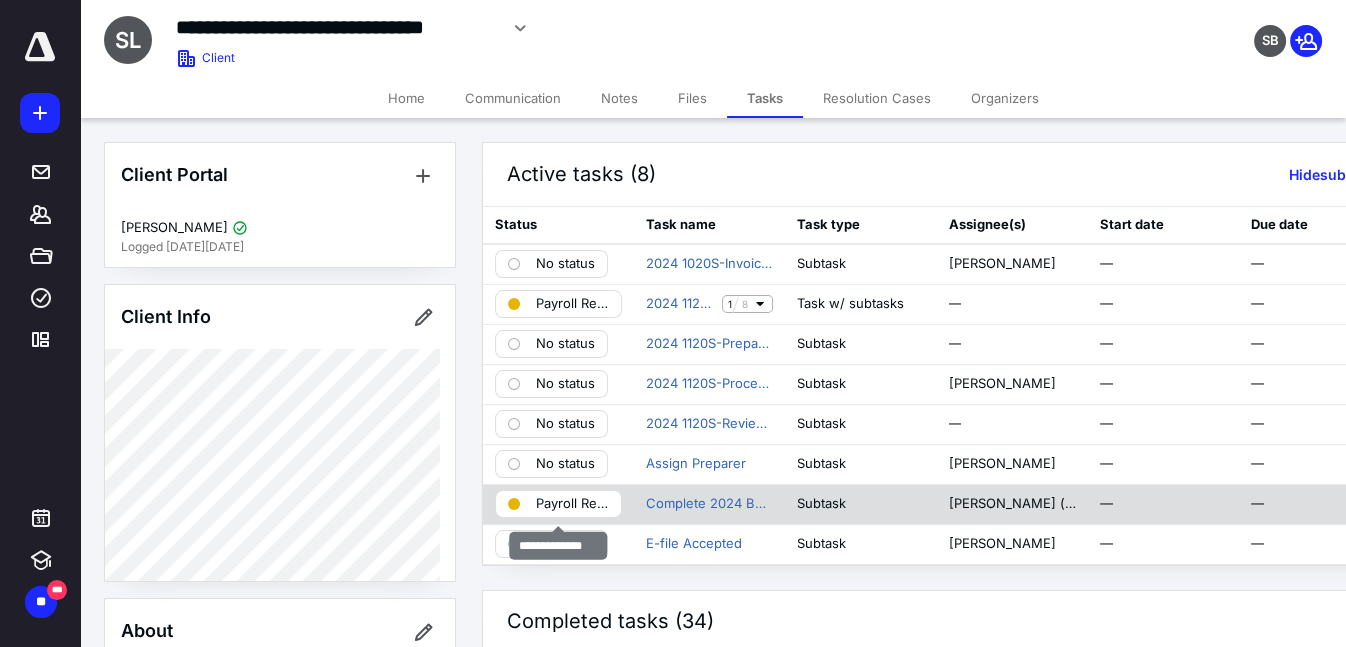 click on "Payroll Ready" at bounding box center [572, 504] 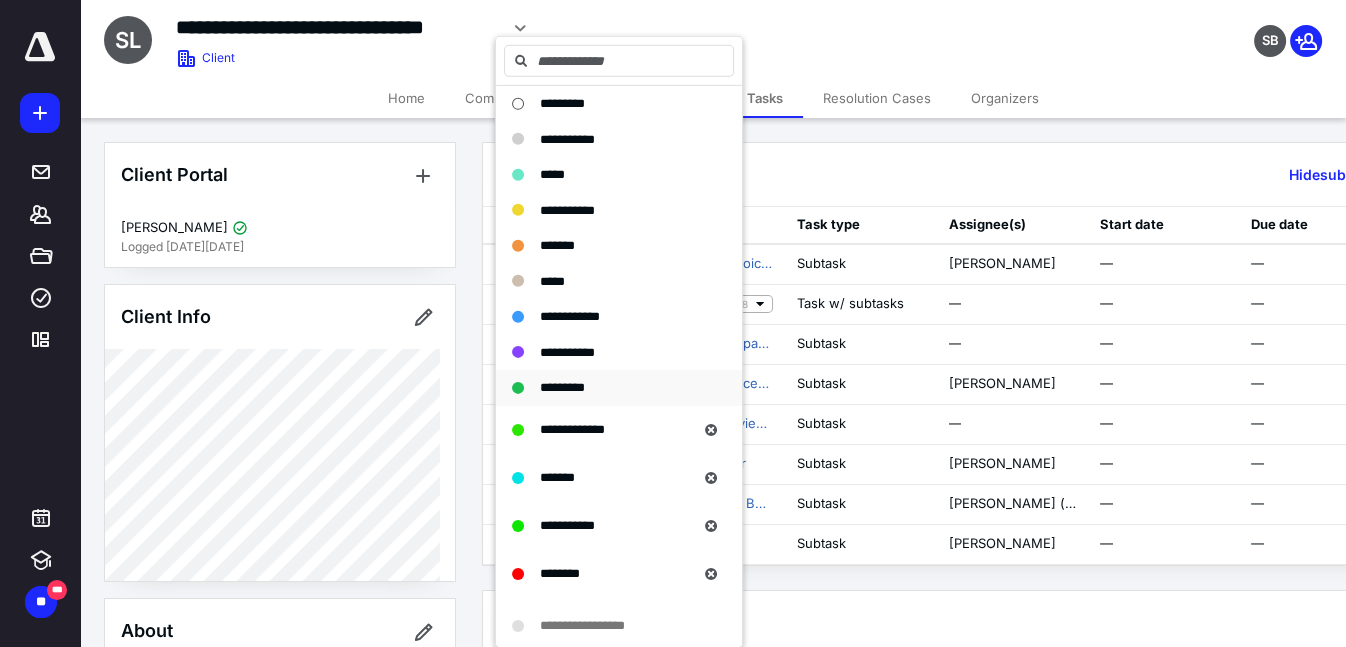 click on "*********" at bounding box center [562, 387] 